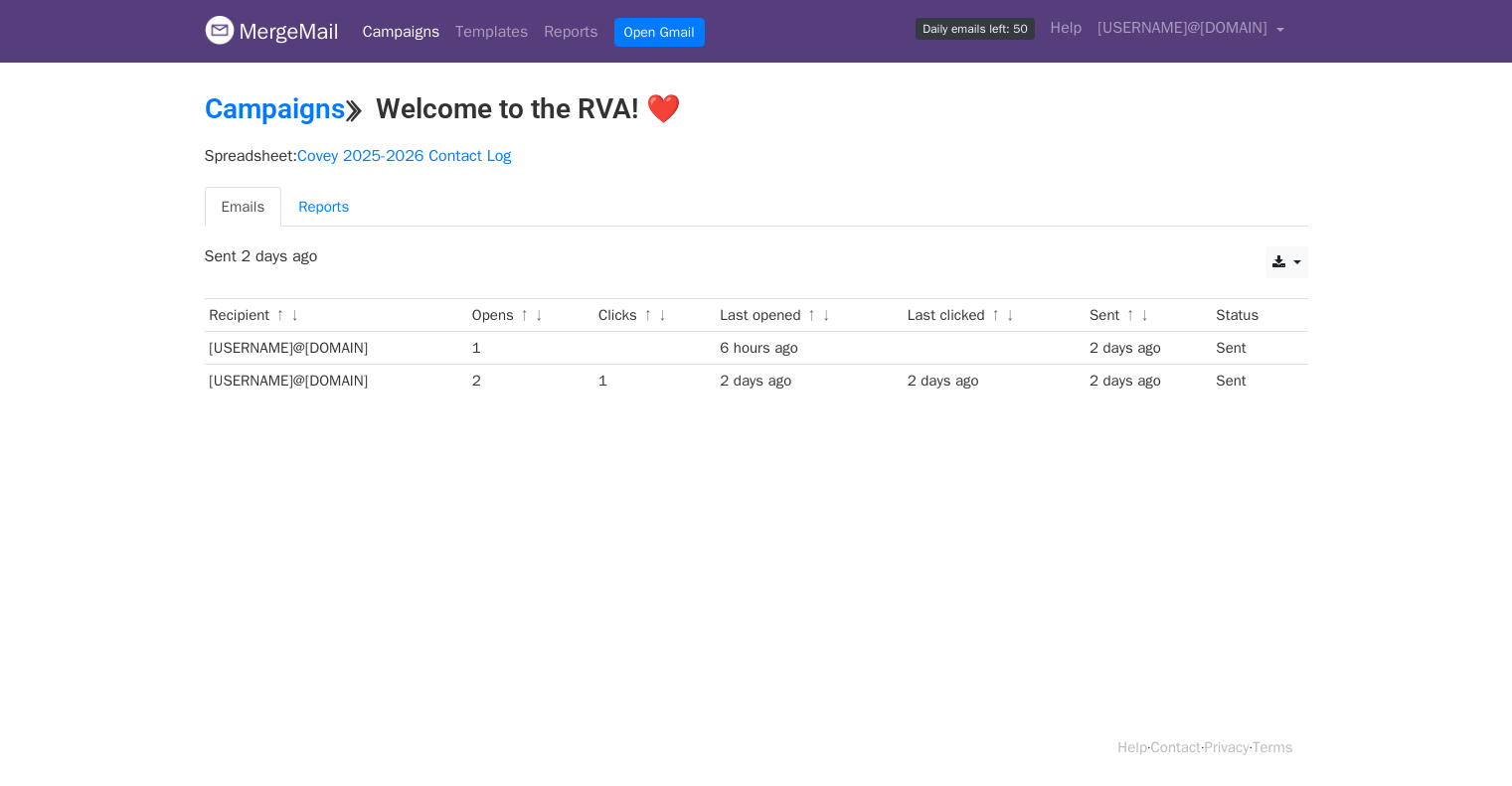 scroll, scrollTop: 0, scrollLeft: 0, axis: both 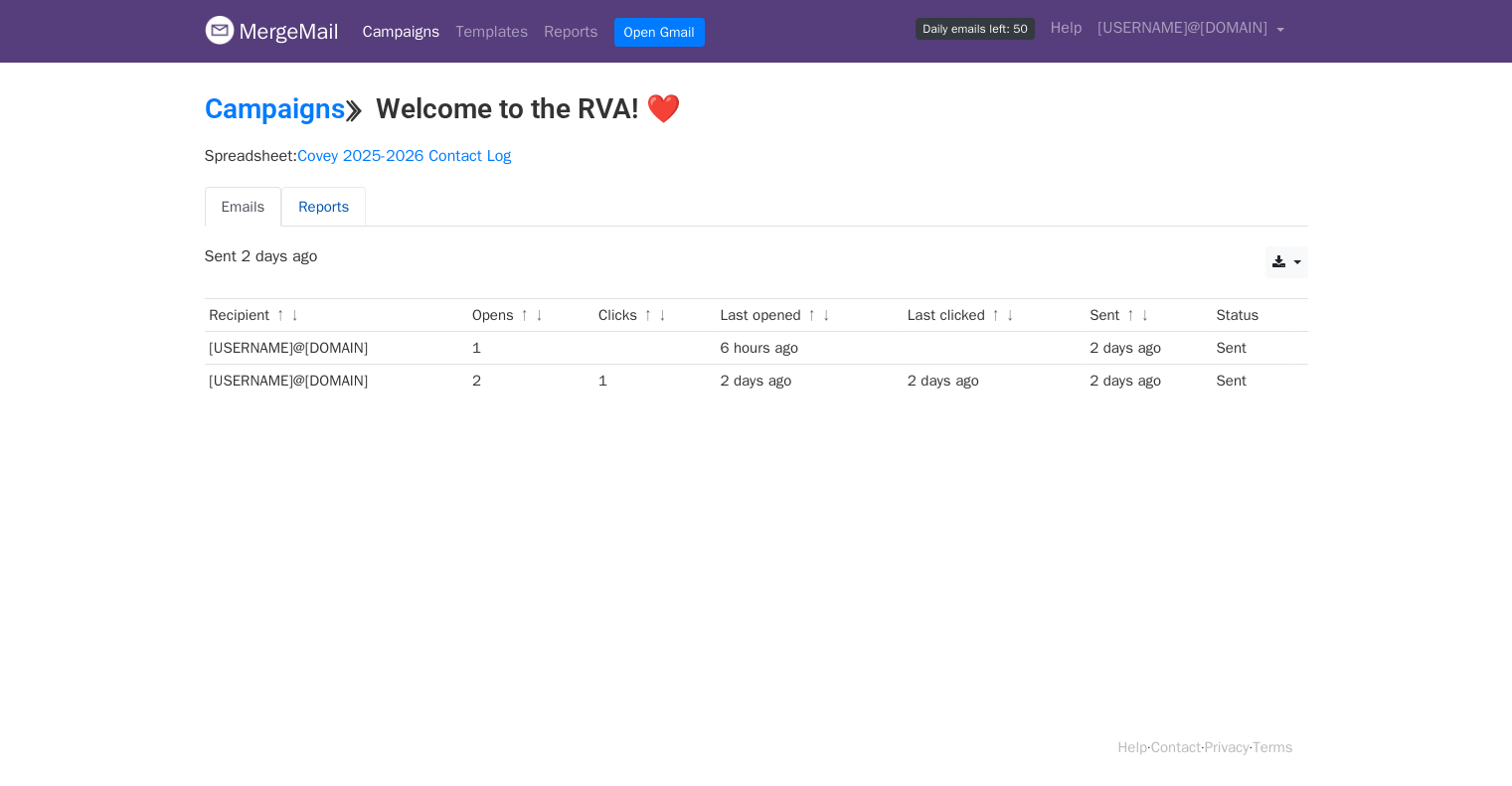 click on "Reports" at bounding box center [323, 207] 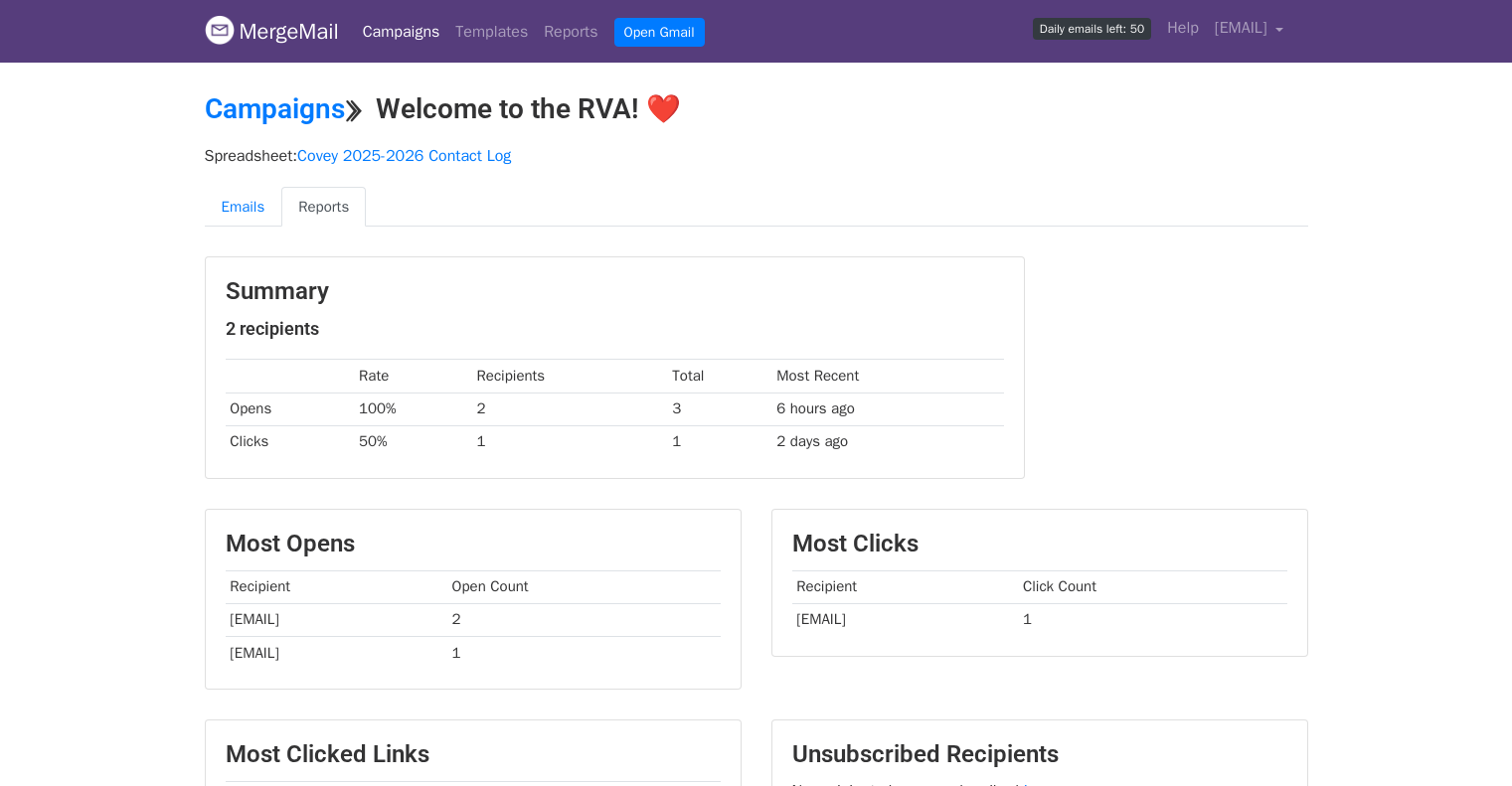 scroll, scrollTop: 0, scrollLeft: 0, axis: both 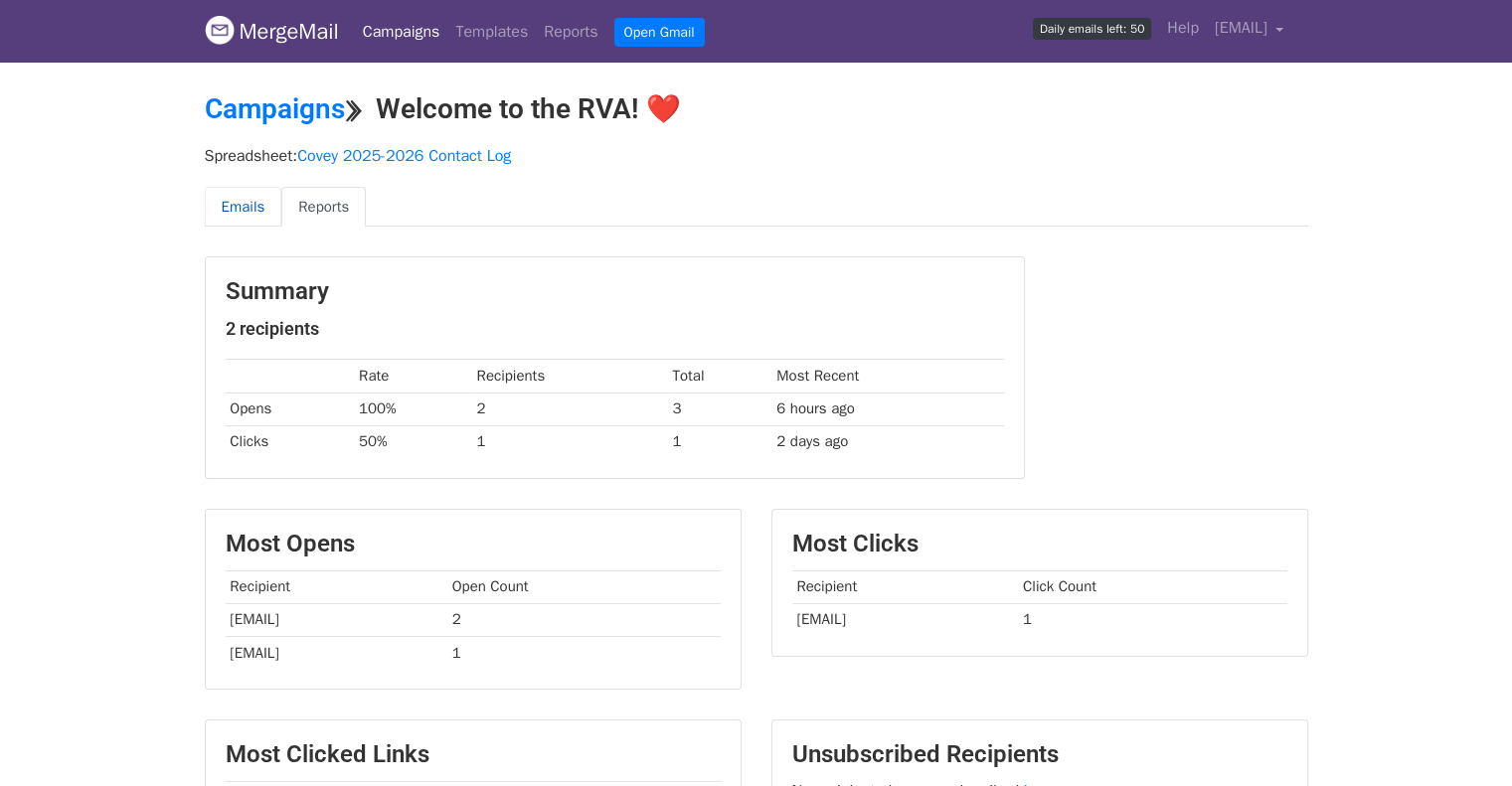 click on "Emails" at bounding box center [244, 207] 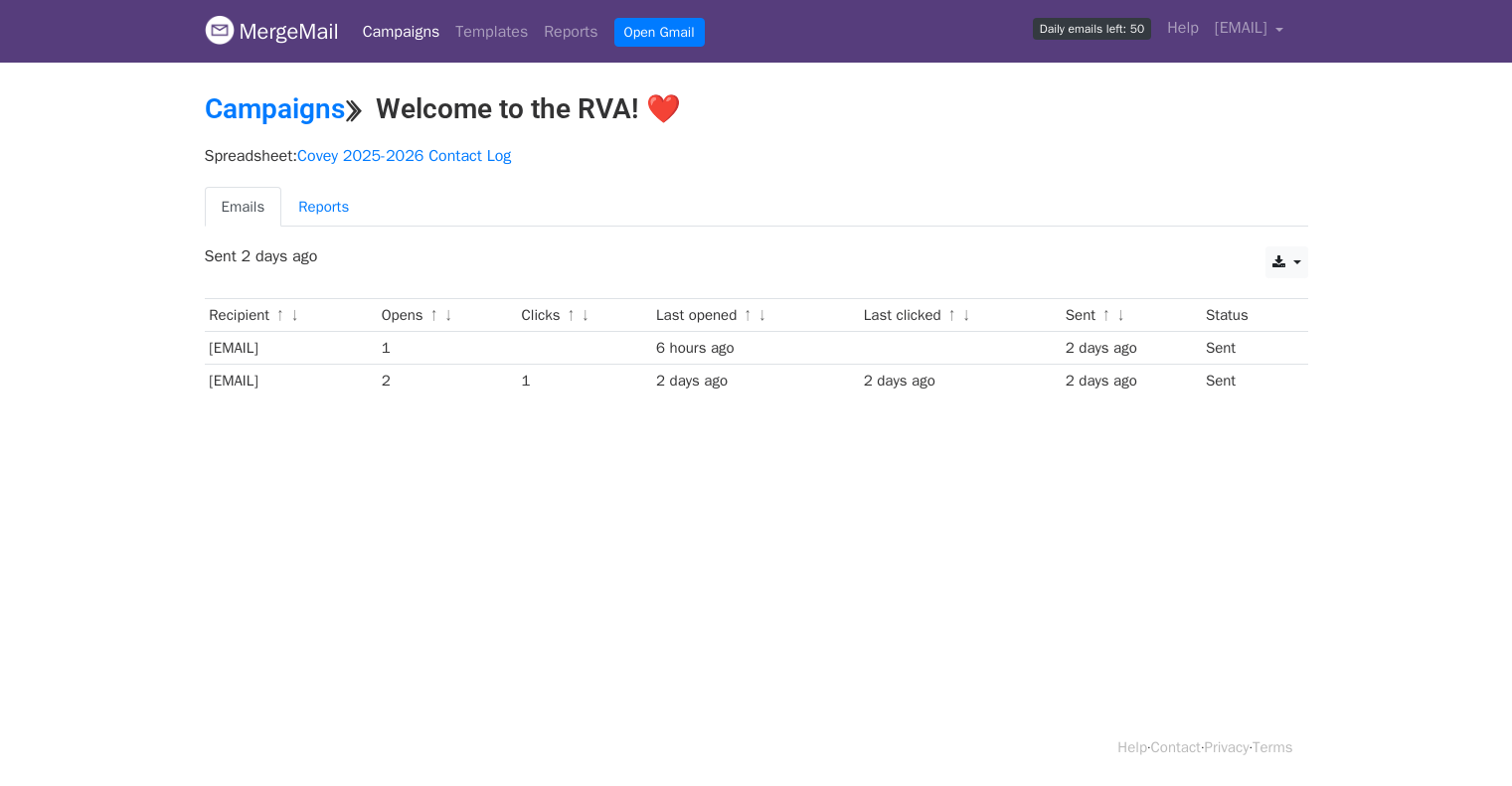 scroll, scrollTop: 0, scrollLeft: 0, axis: both 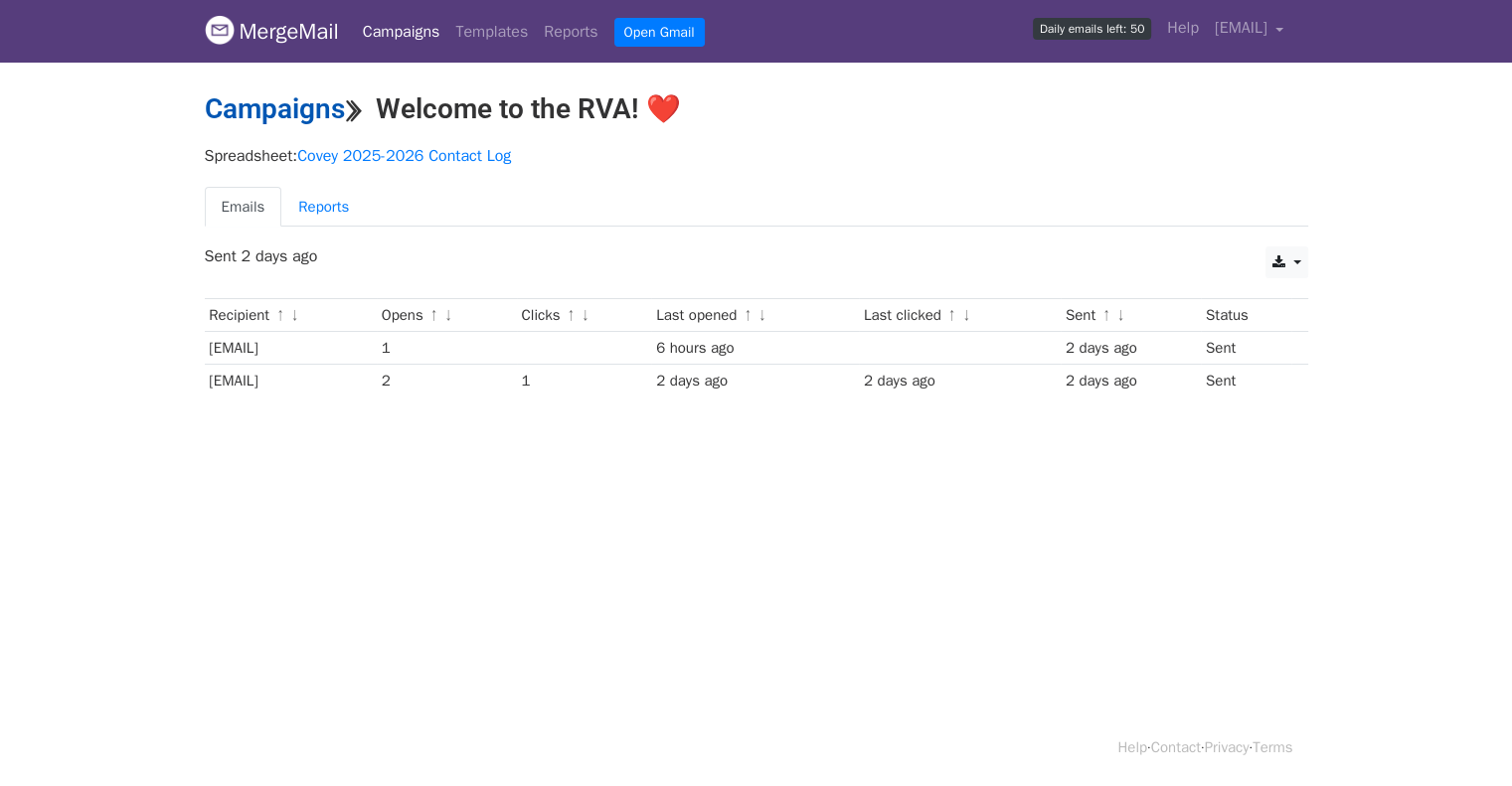 click on "Campaigns" at bounding box center (274, 108) 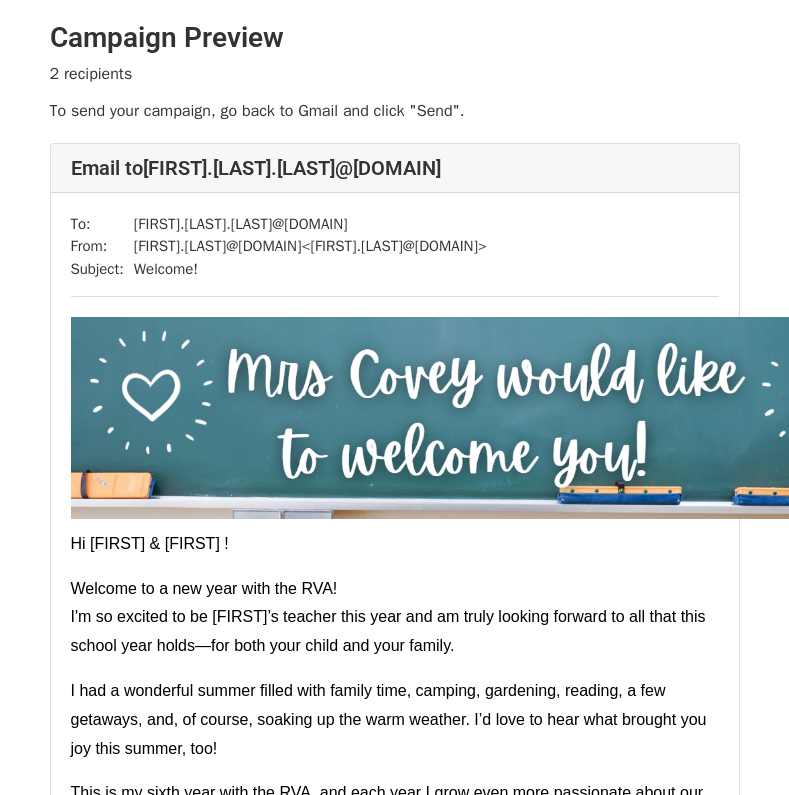 scroll, scrollTop: 0, scrollLeft: 0, axis: both 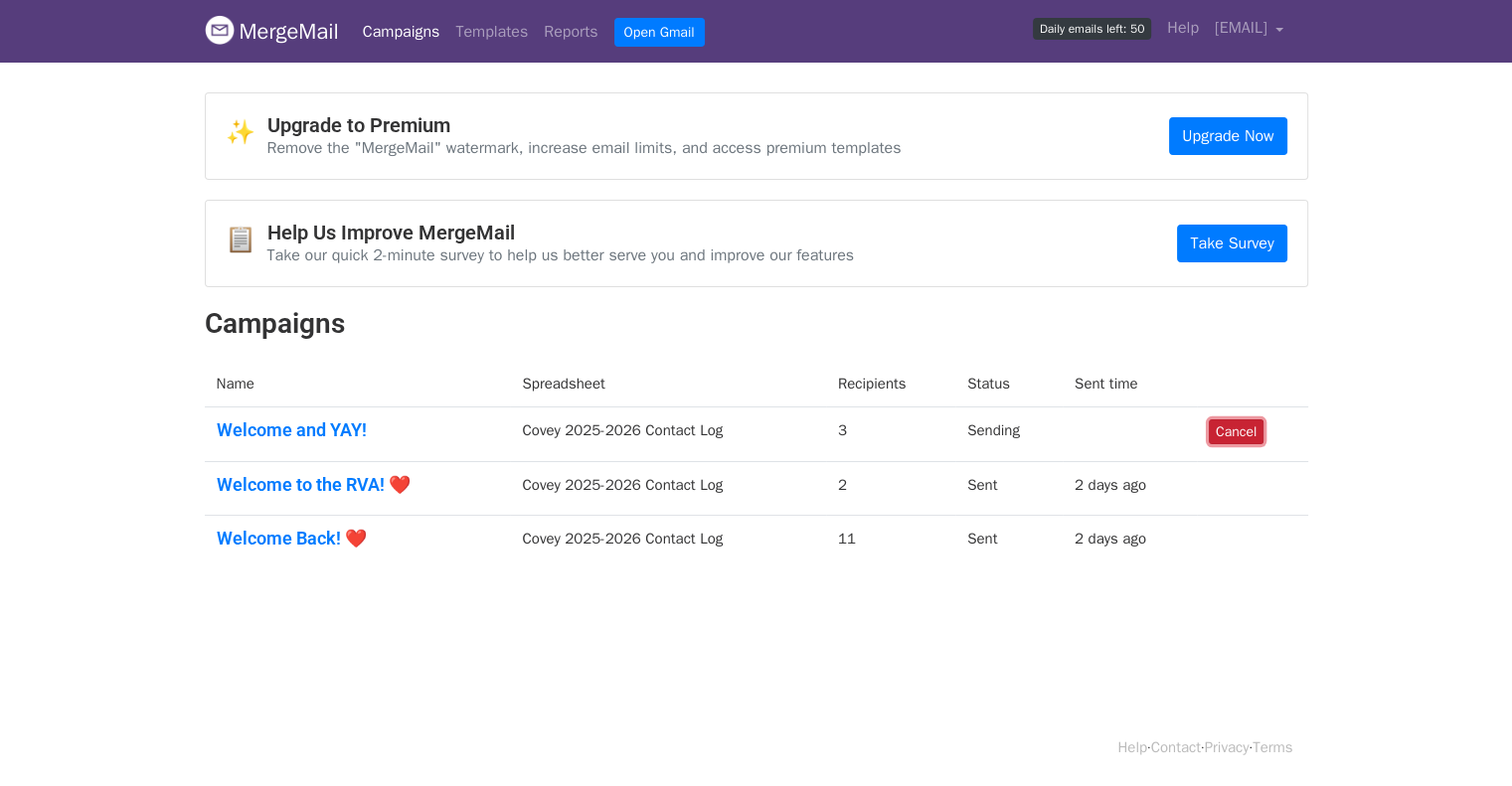 click on "Cancel" at bounding box center (1236, 431) 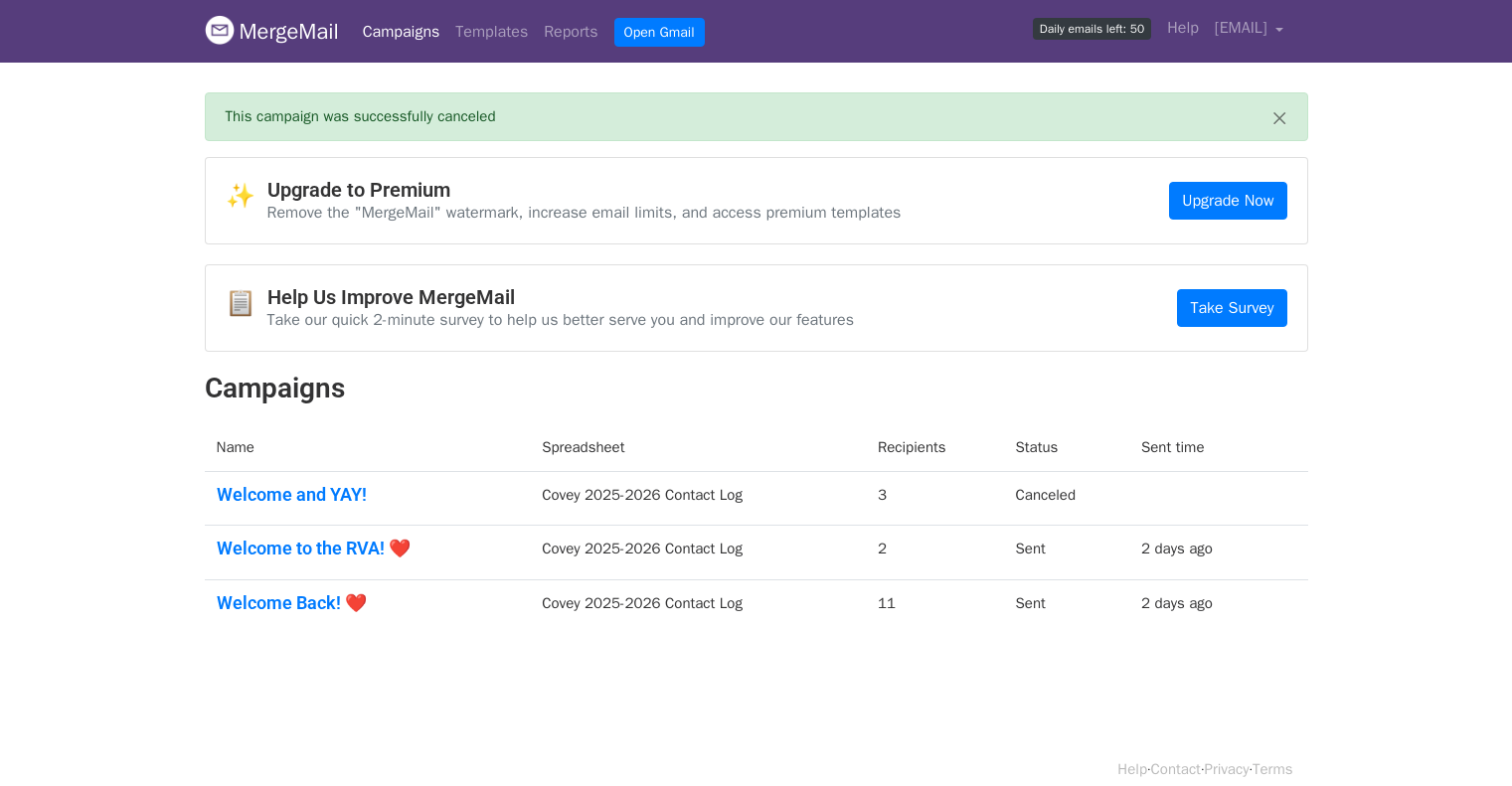 scroll, scrollTop: 0, scrollLeft: 0, axis: both 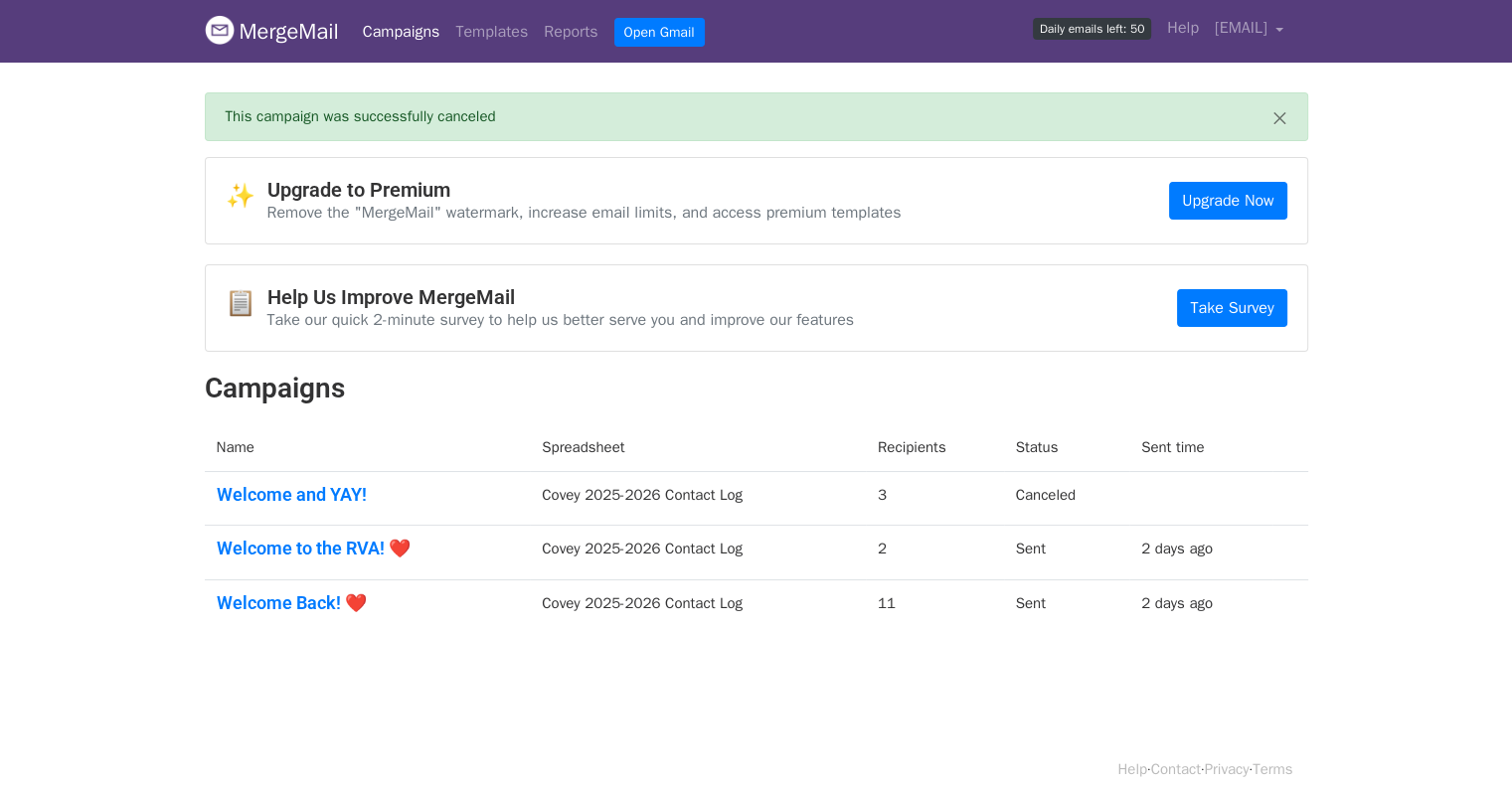 click on "Campaigns" at bounding box center [402, 32] 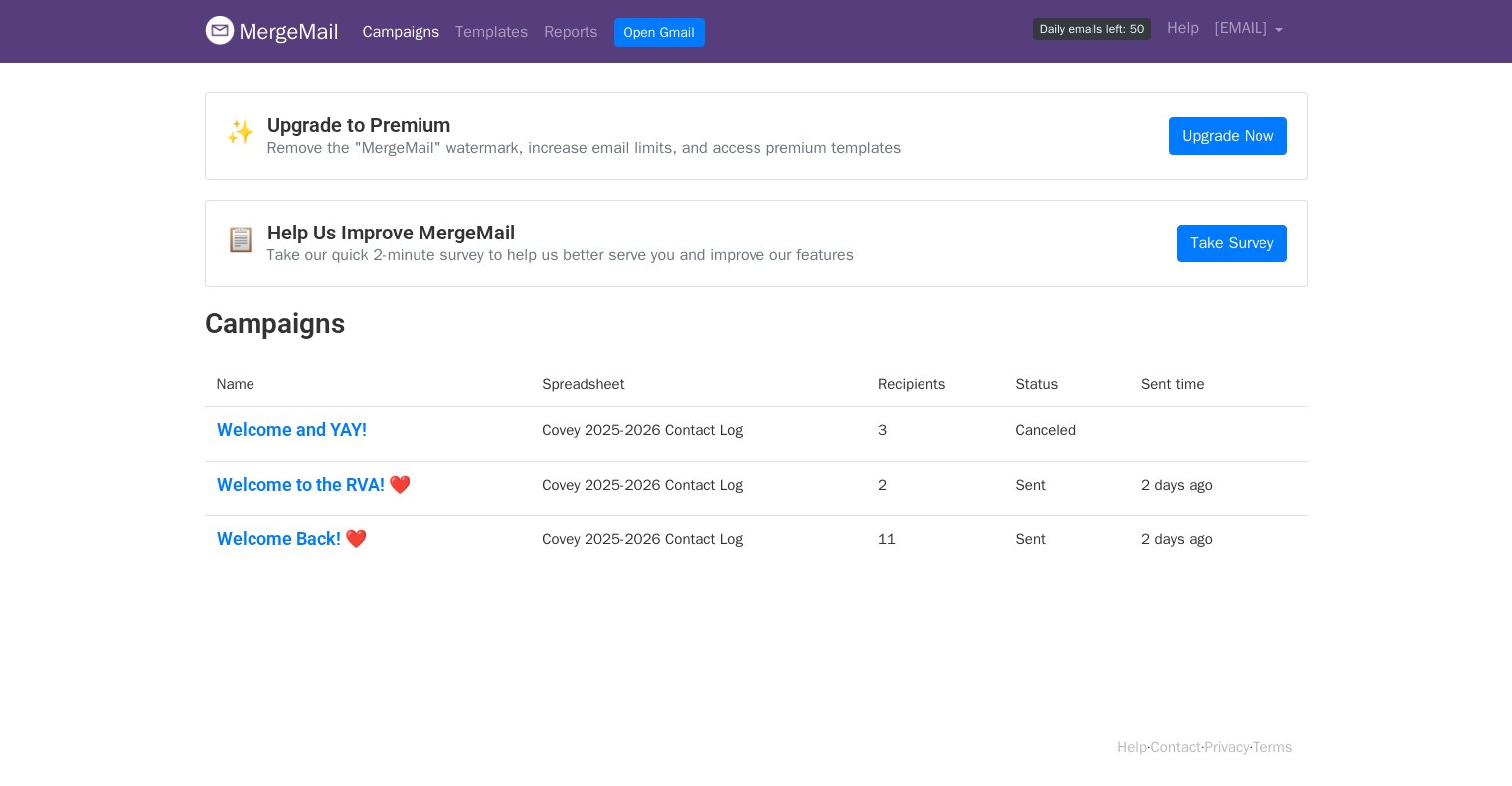 scroll, scrollTop: 0, scrollLeft: 0, axis: both 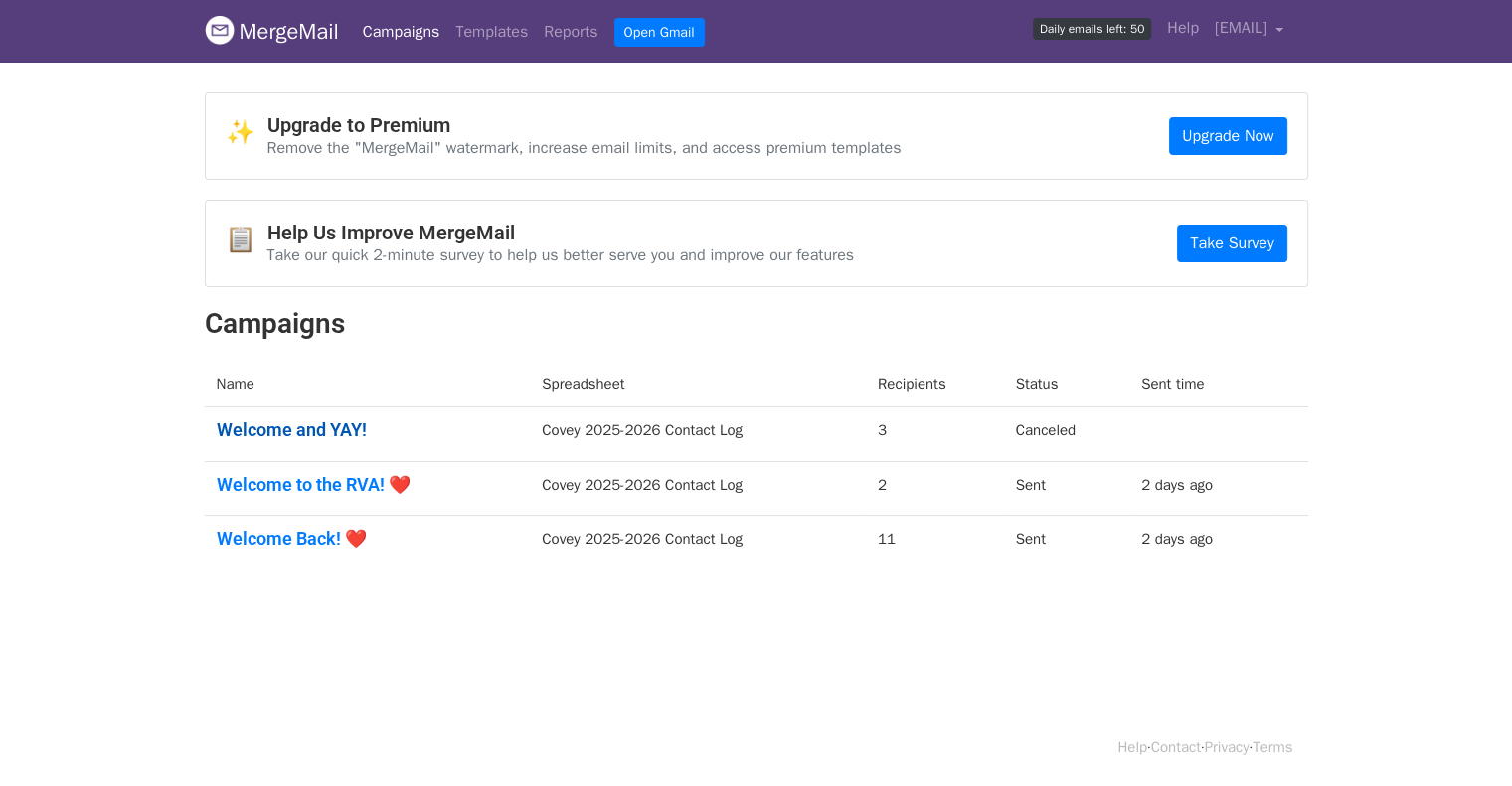 click on "Welcome and YAY!" at bounding box center [368, 430] 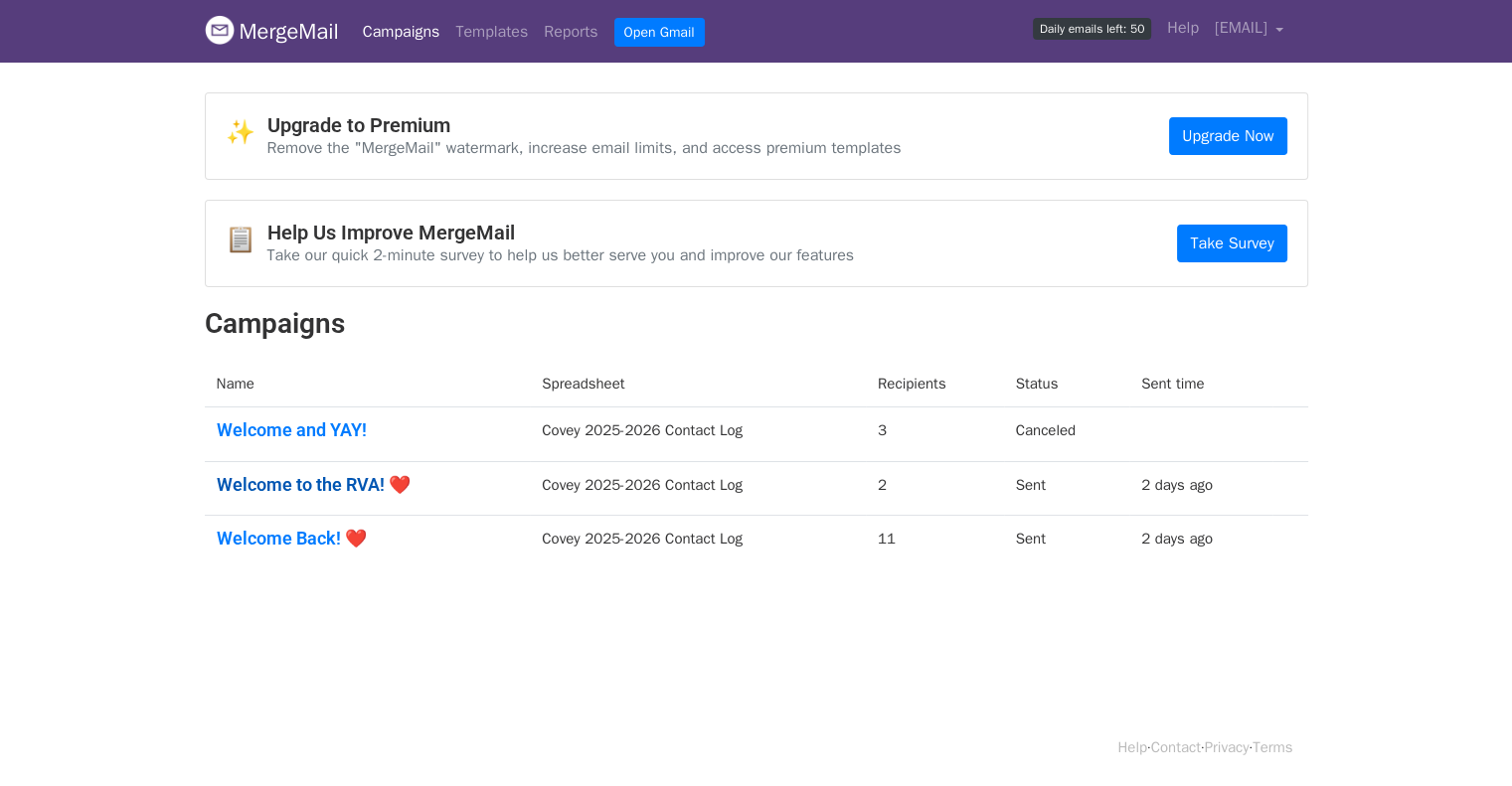 click on "Welcome to the RVA! ❤️" at bounding box center [368, 485] 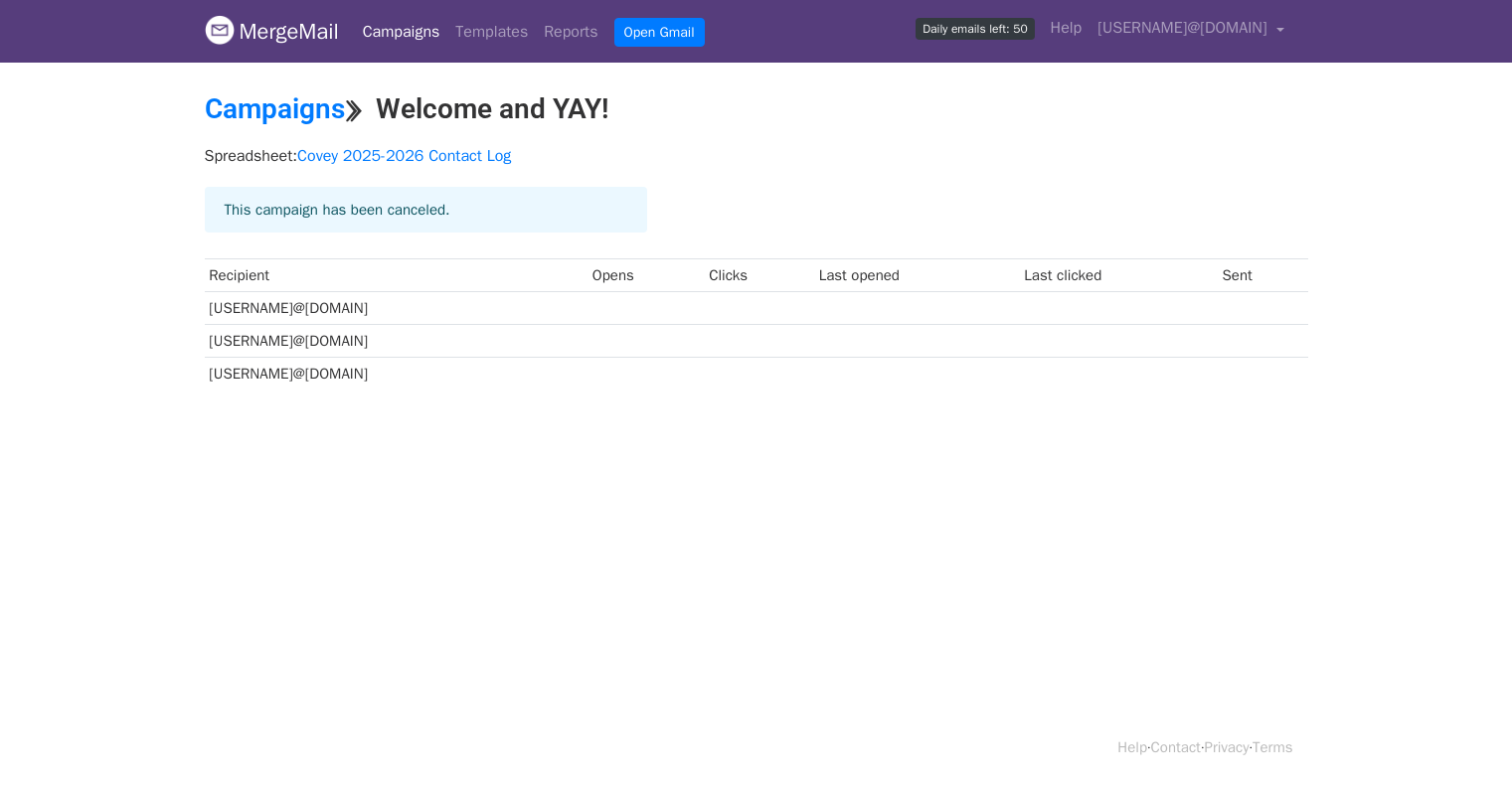 scroll, scrollTop: 0, scrollLeft: 0, axis: both 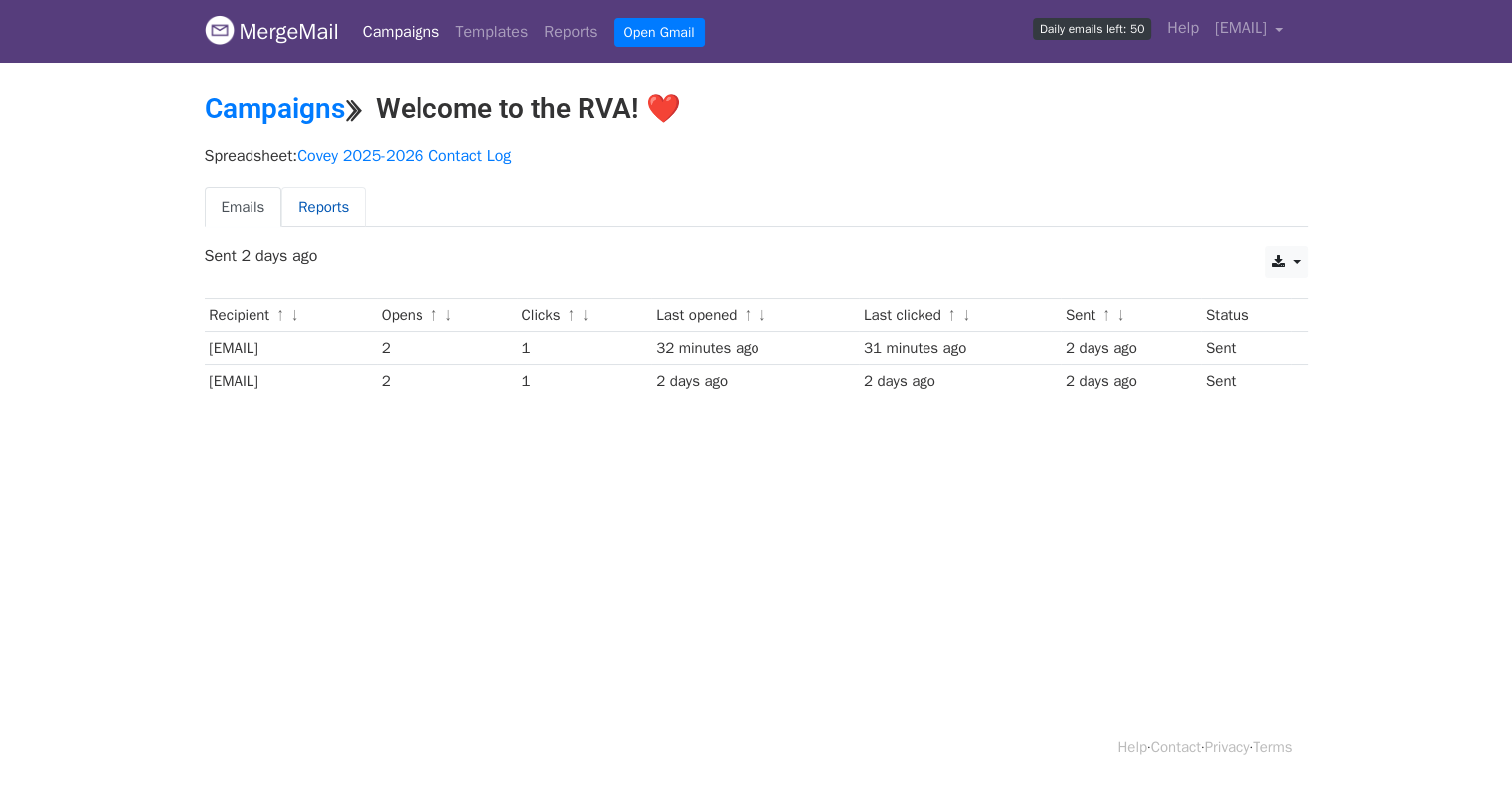 click on "Reports" at bounding box center [323, 207] 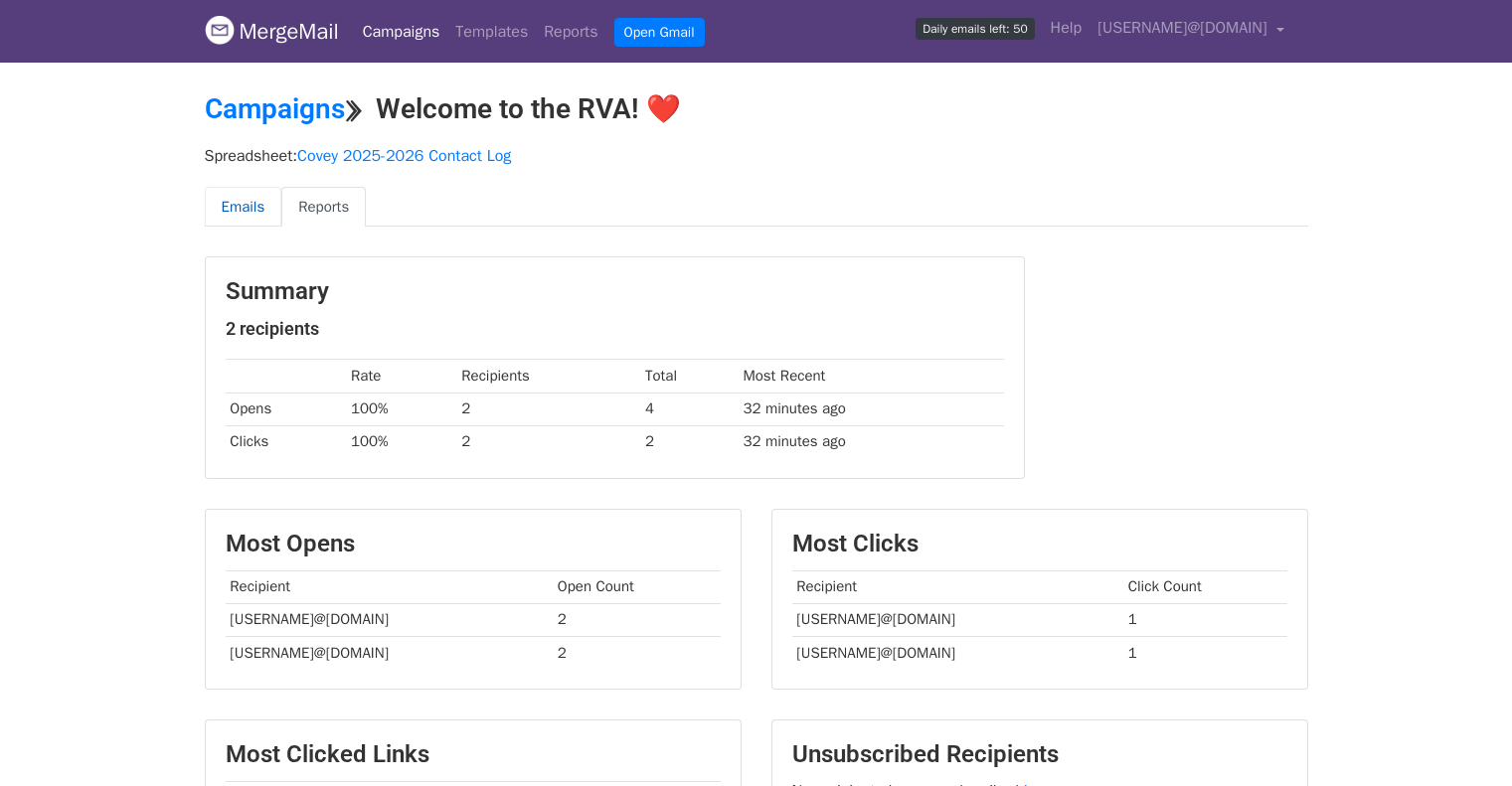 scroll, scrollTop: 0, scrollLeft: 0, axis: both 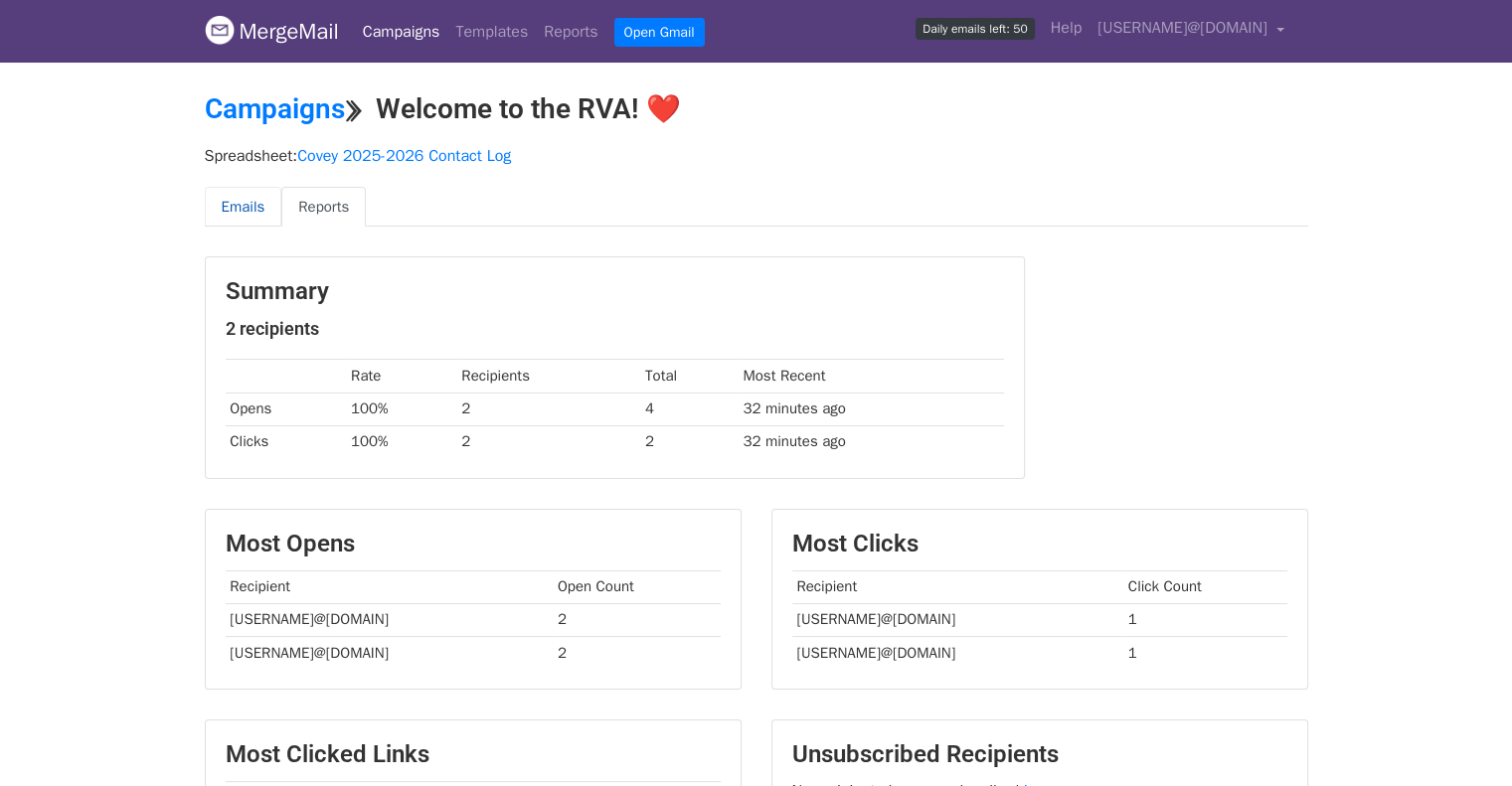 click on "Emails" at bounding box center (244, 207) 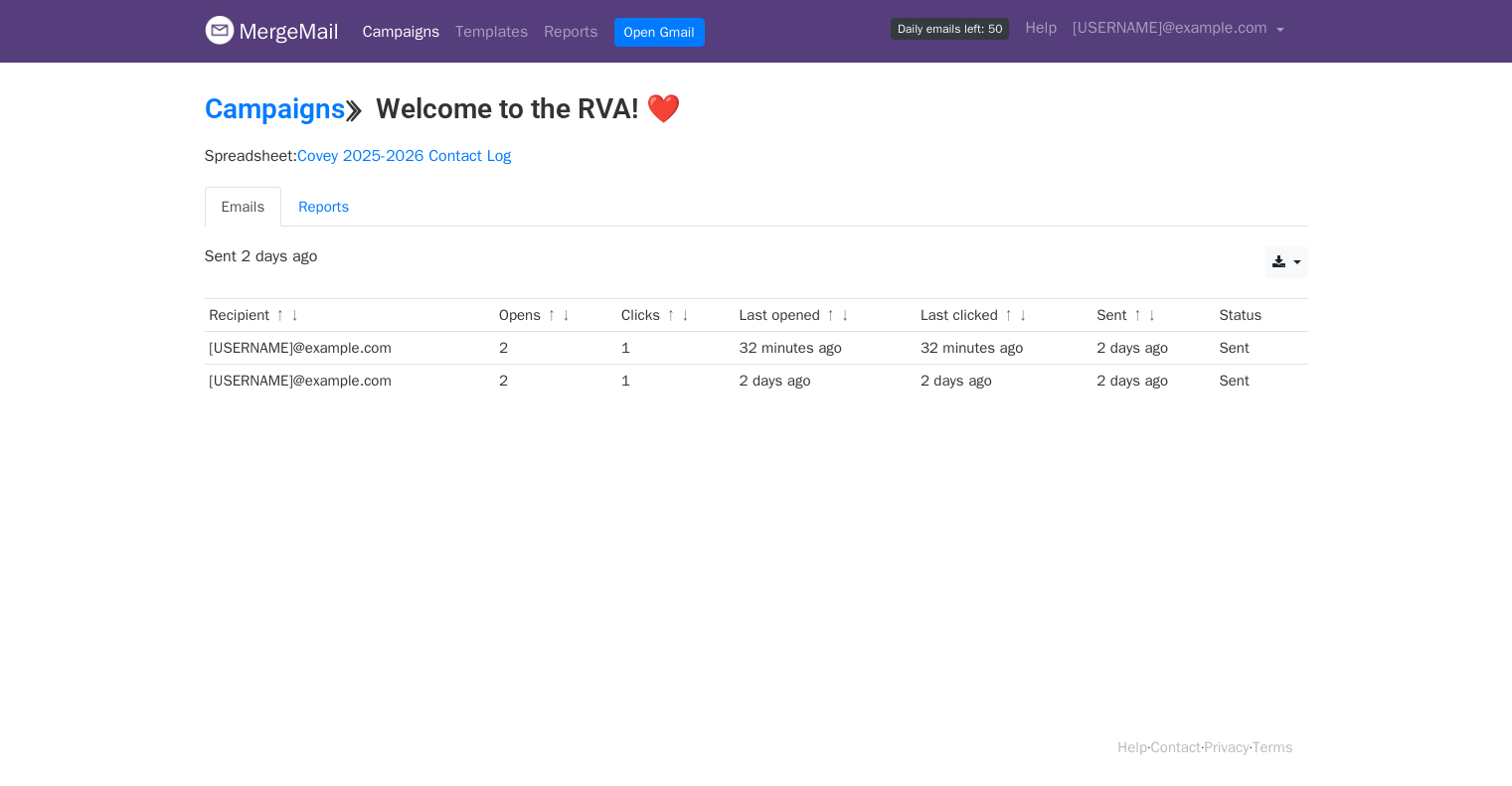 scroll, scrollTop: 0, scrollLeft: 0, axis: both 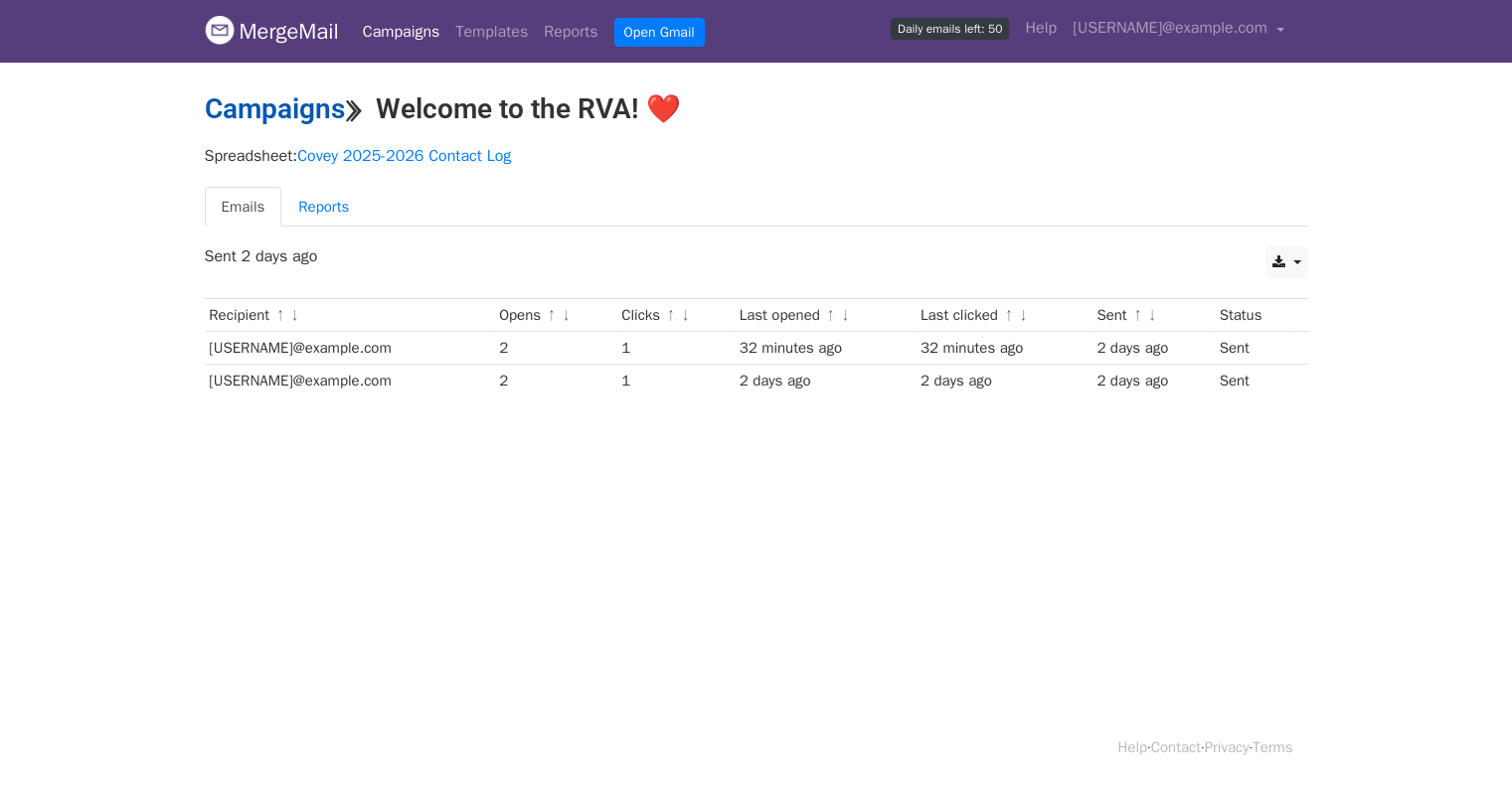 click on "Campaigns" at bounding box center [274, 108] 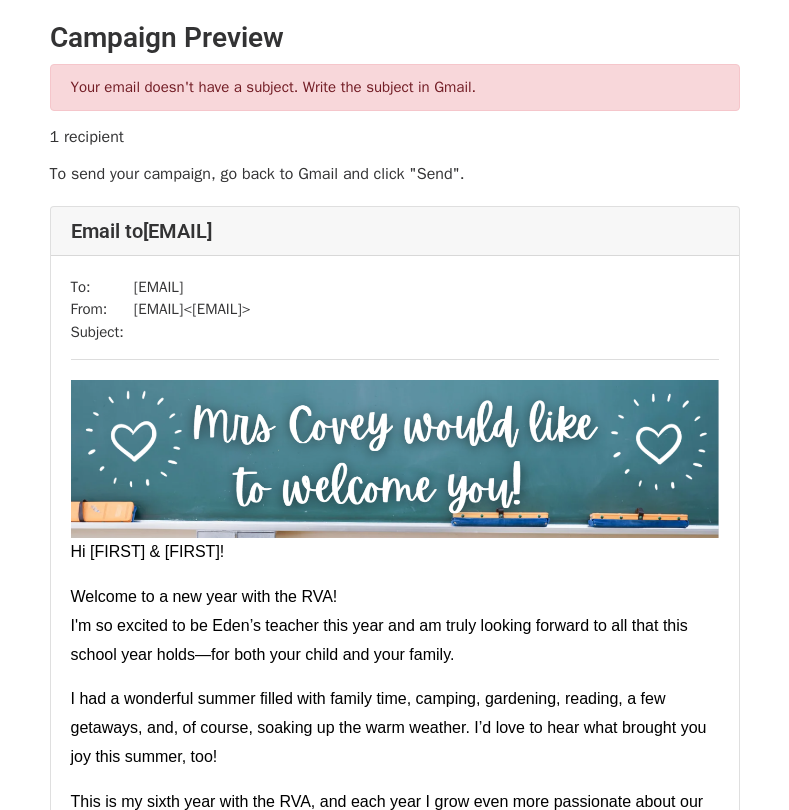 scroll, scrollTop: 0, scrollLeft: 0, axis: both 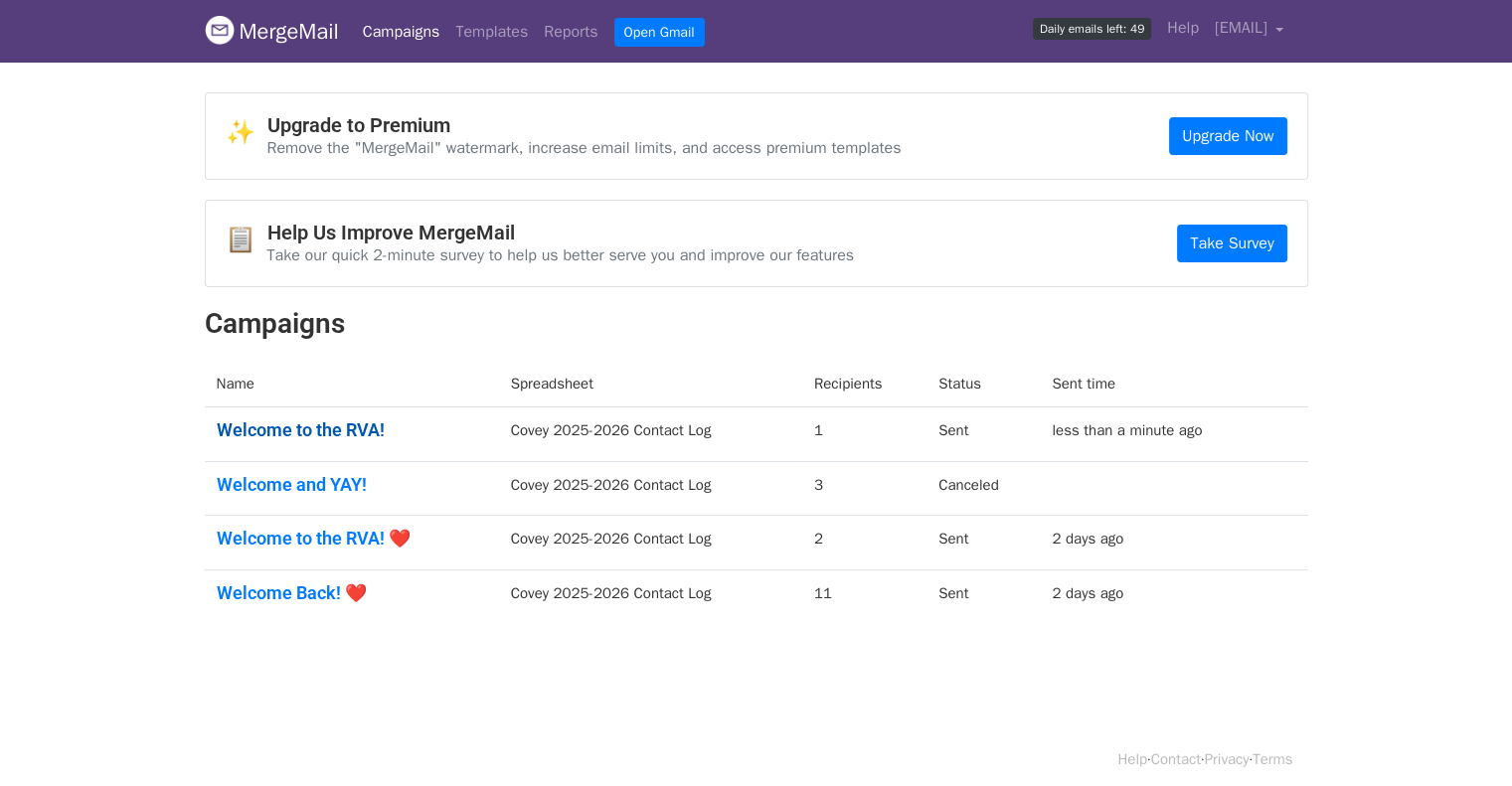 click on "Welcome to the RVA!" at bounding box center (352, 430) 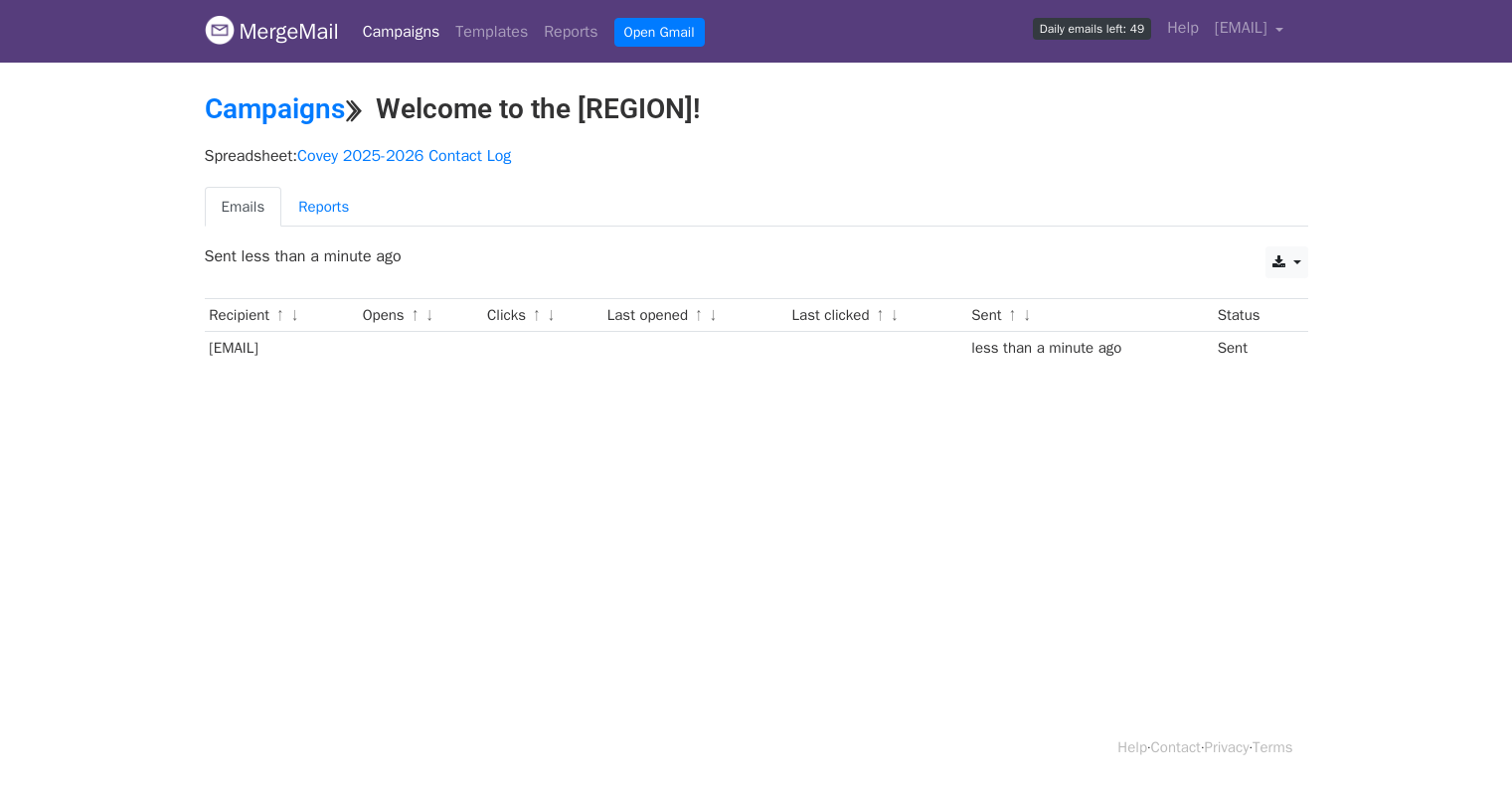 scroll, scrollTop: 0, scrollLeft: 0, axis: both 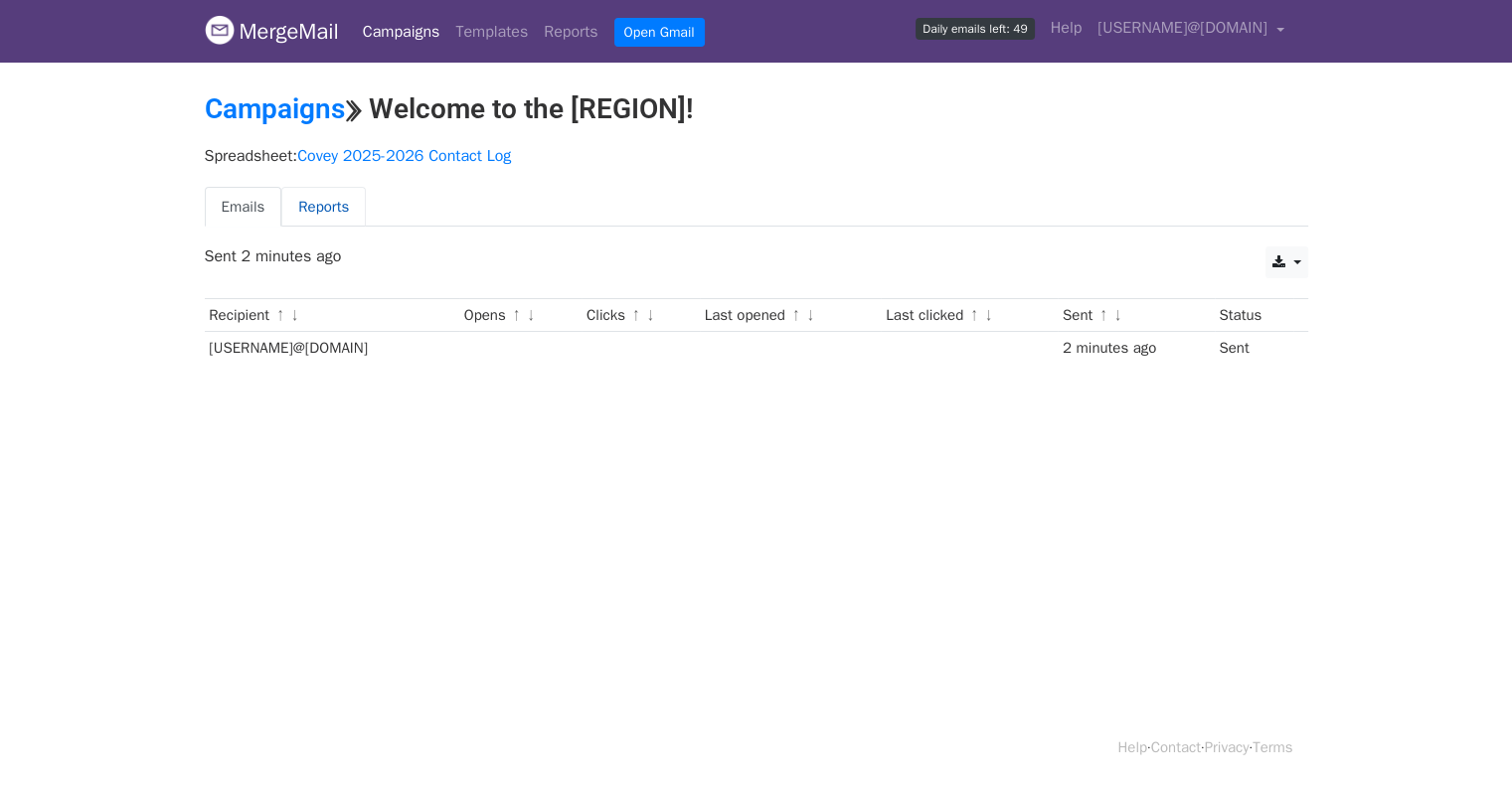 click on "Reports" at bounding box center [323, 207] 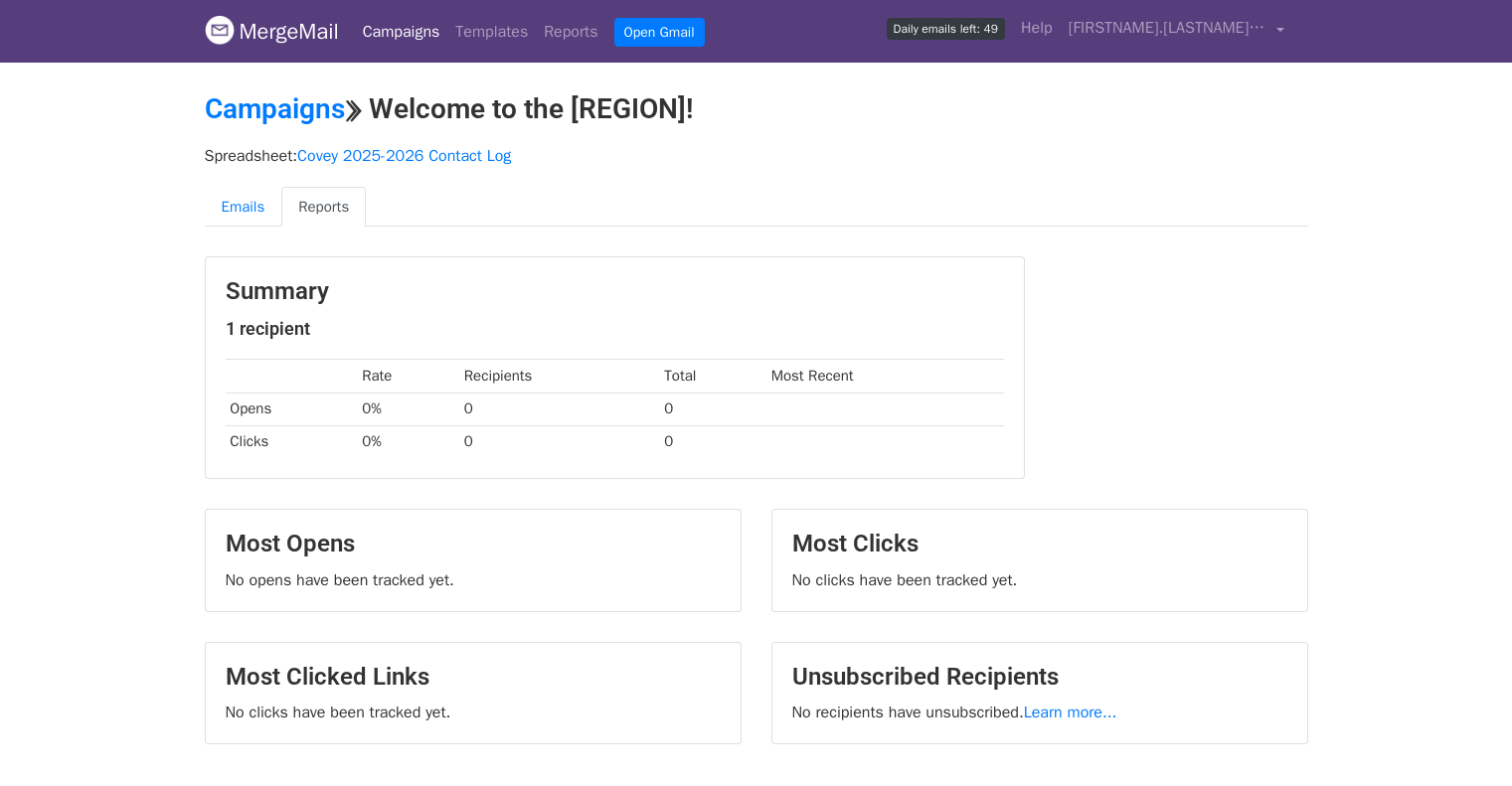 scroll, scrollTop: 0, scrollLeft: 0, axis: both 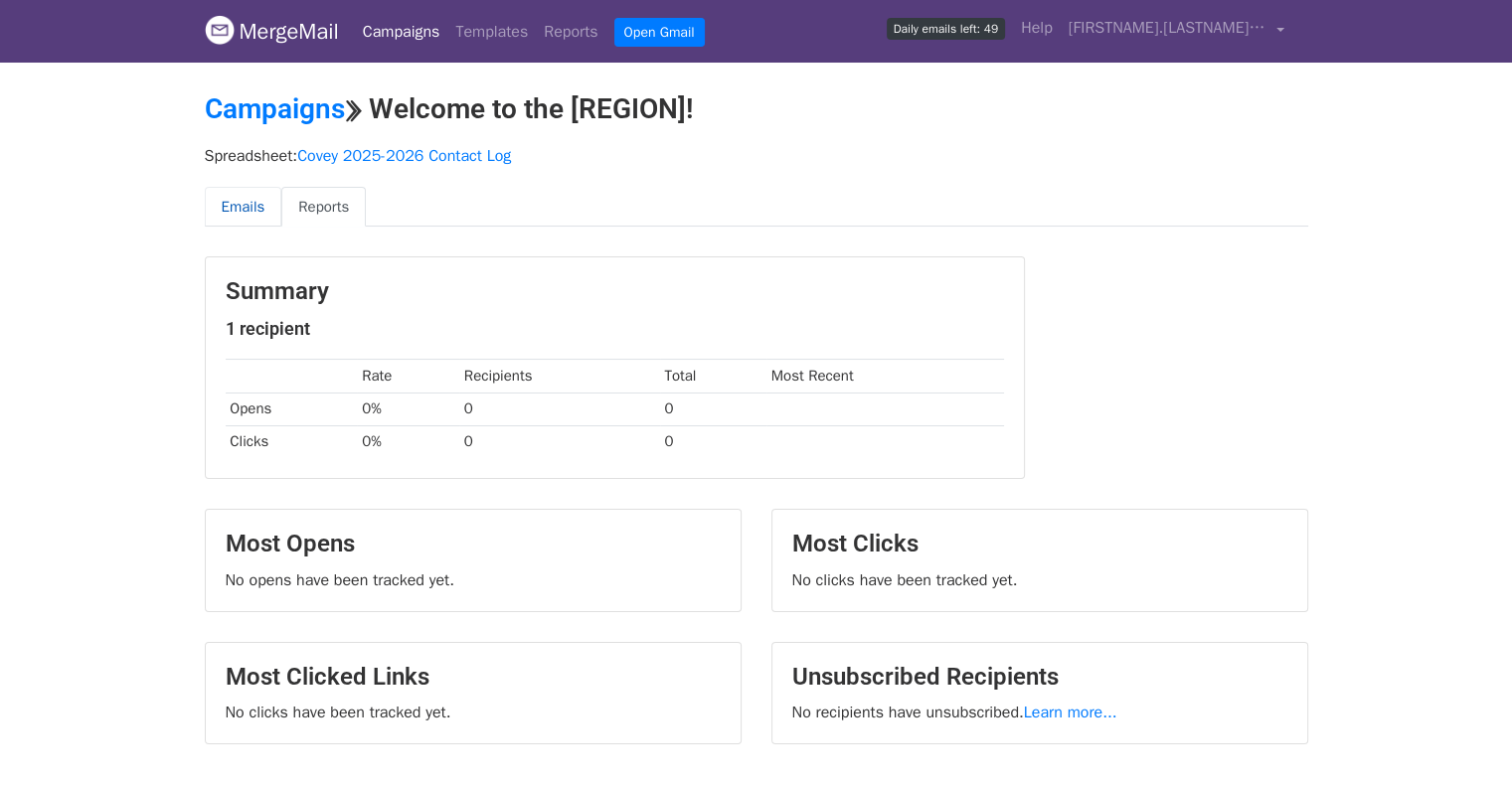 click on "Emails" at bounding box center [244, 207] 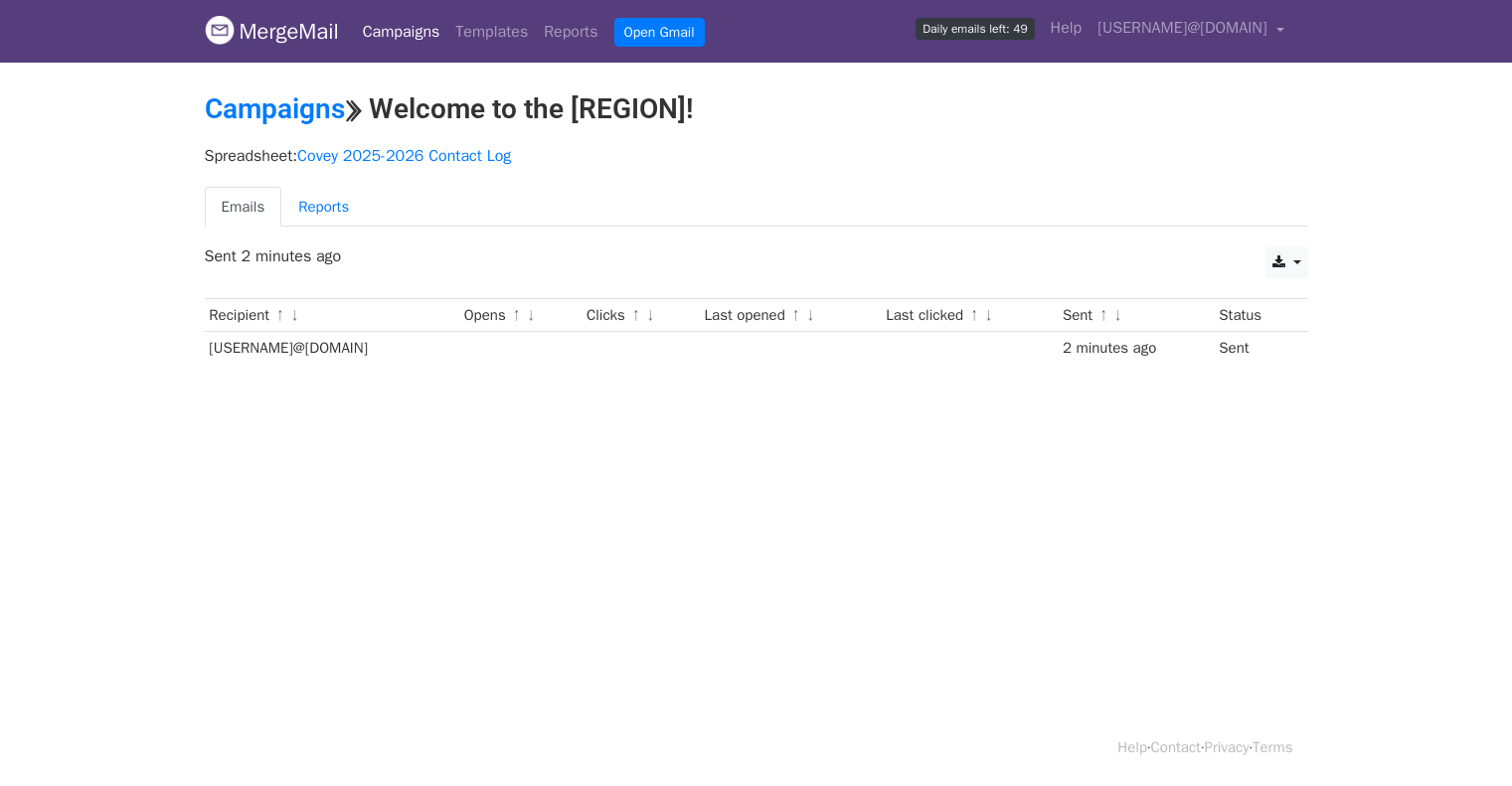 scroll, scrollTop: 0, scrollLeft: 0, axis: both 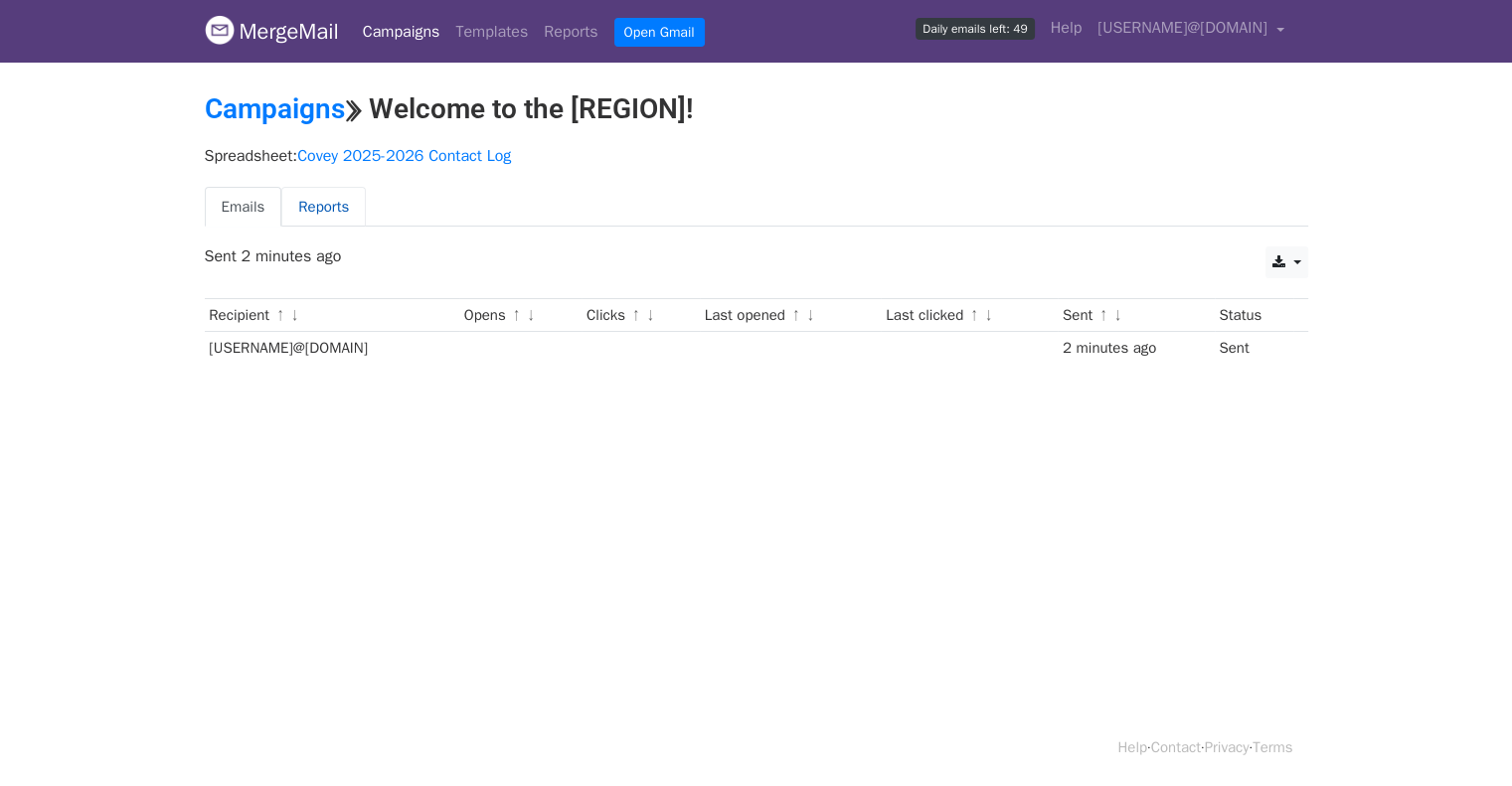 click on "Reports" at bounding box center [323, 207] 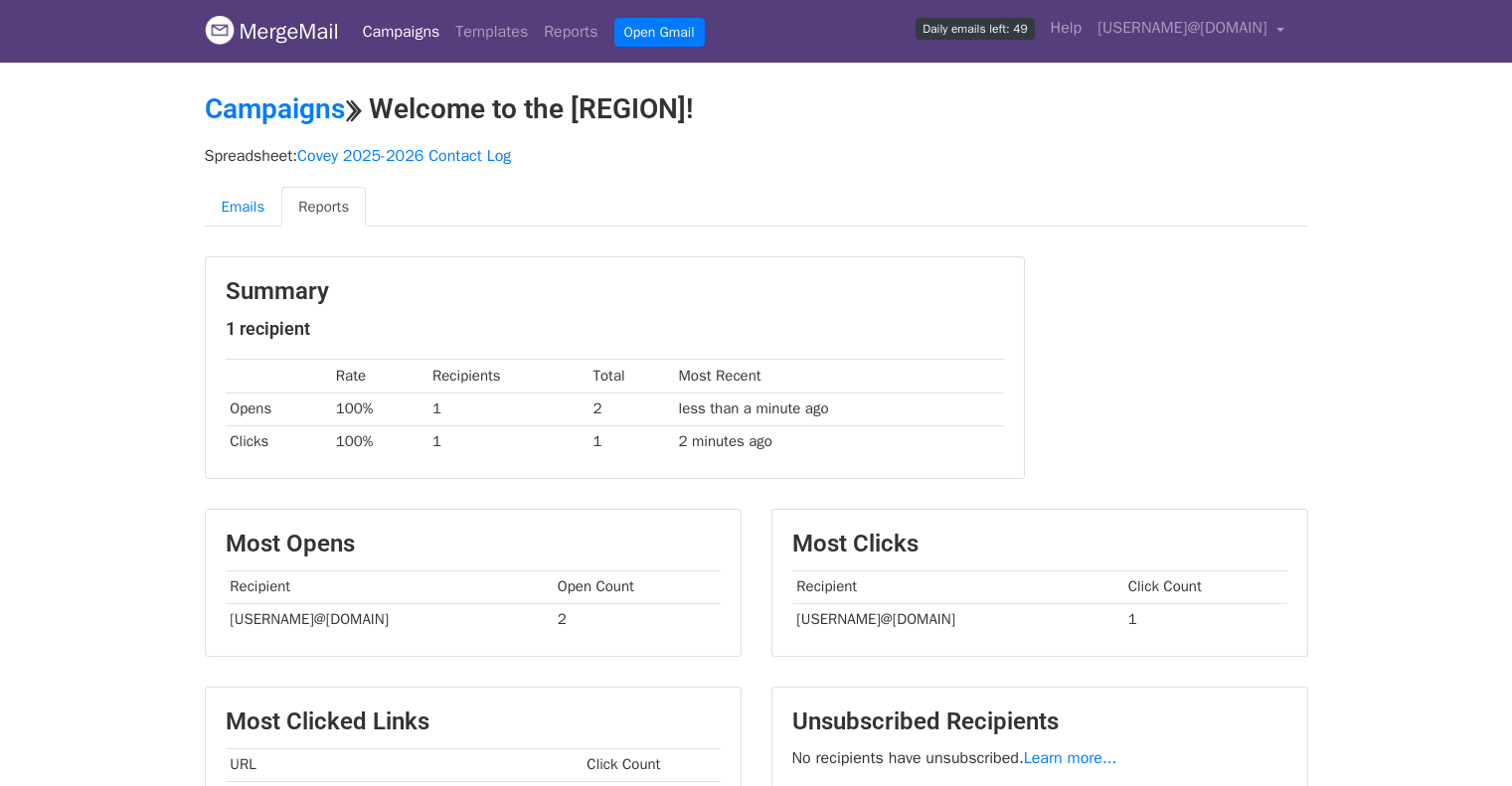 scroll, scrollTop: 0, scrollLeft: 0, axis: both 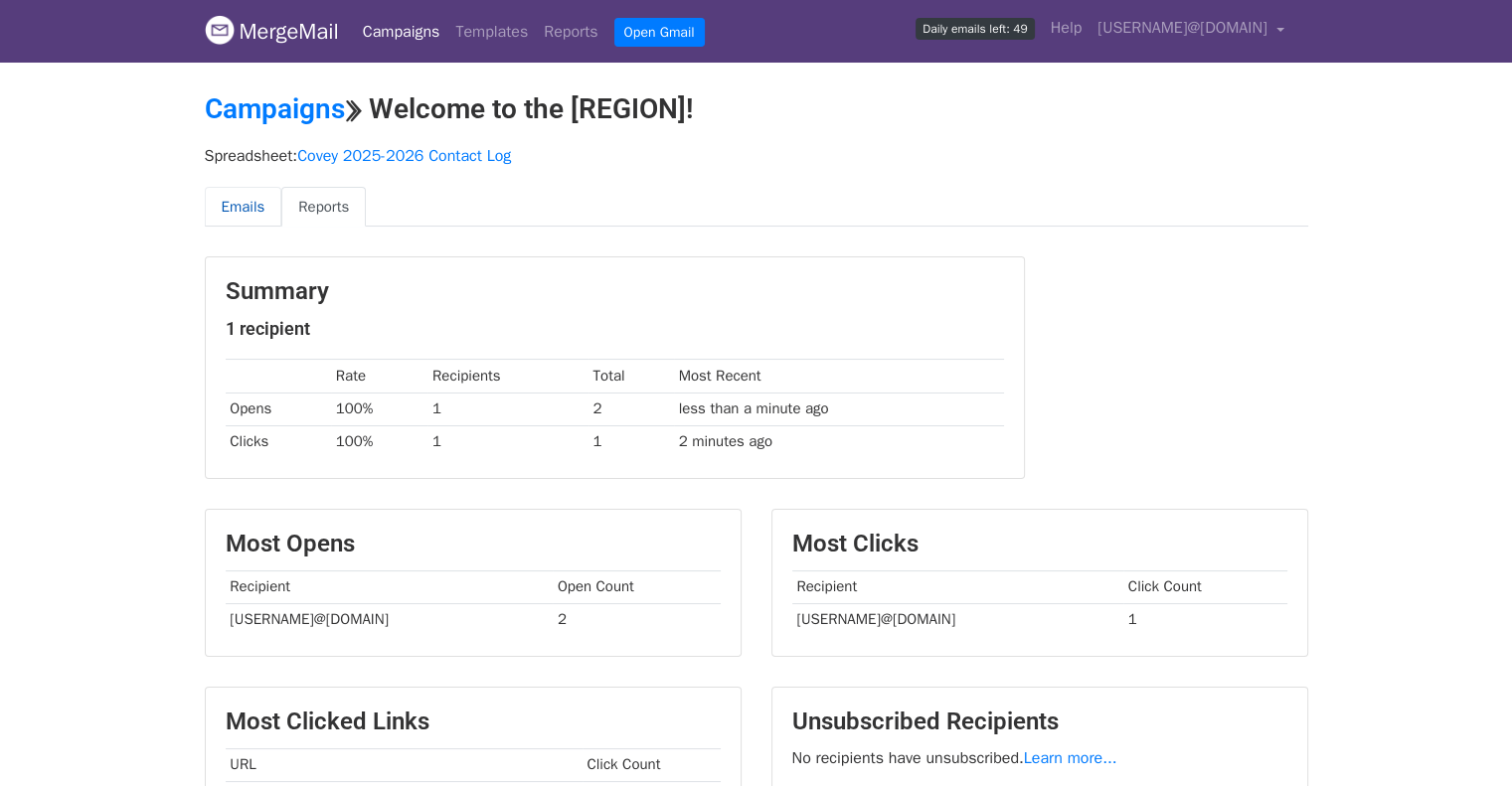click on "Emails" at bounding box center [244, 207] 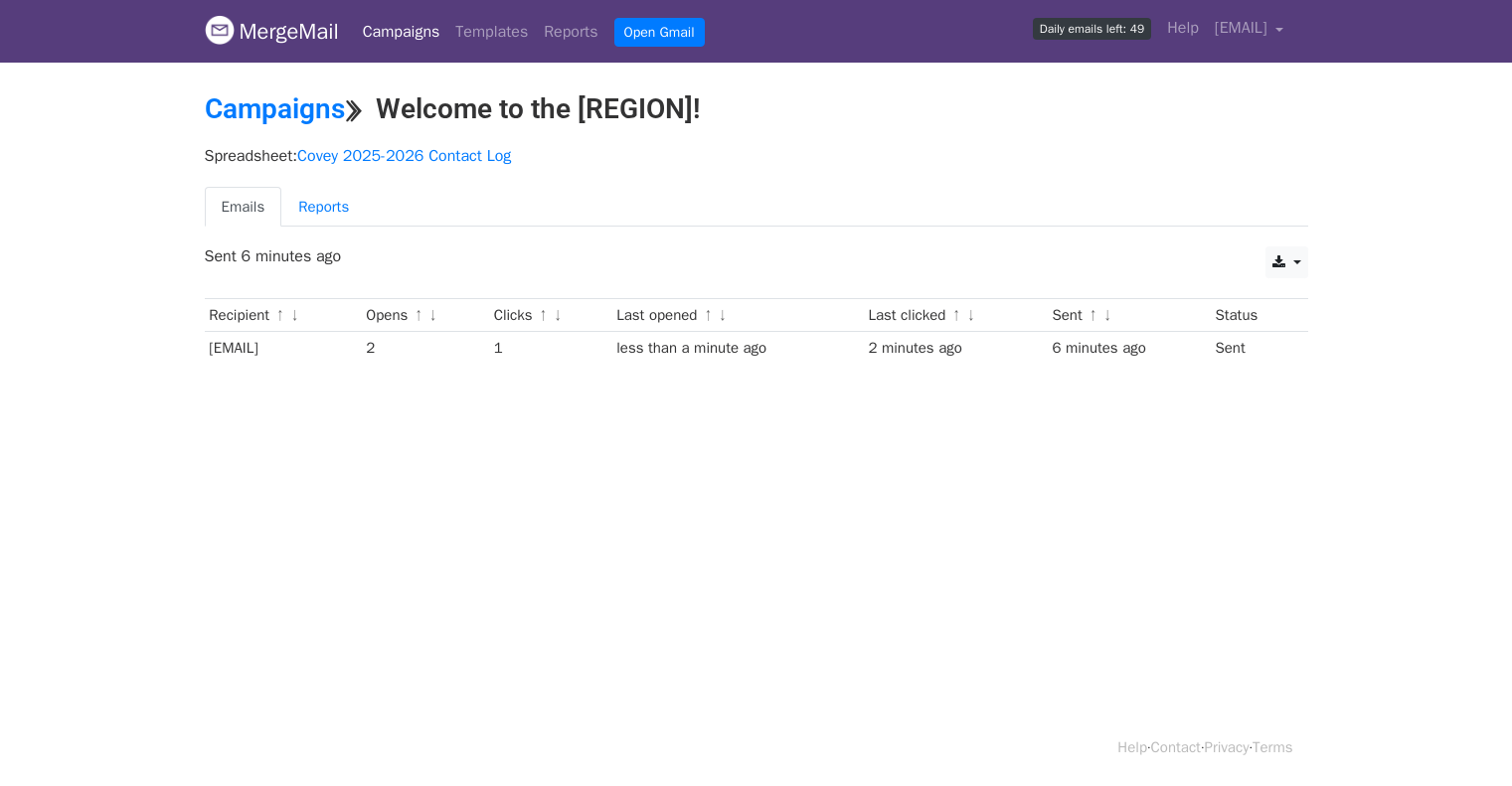 scroll, scrollTop: 0, scrollLeft: 0, axis: both 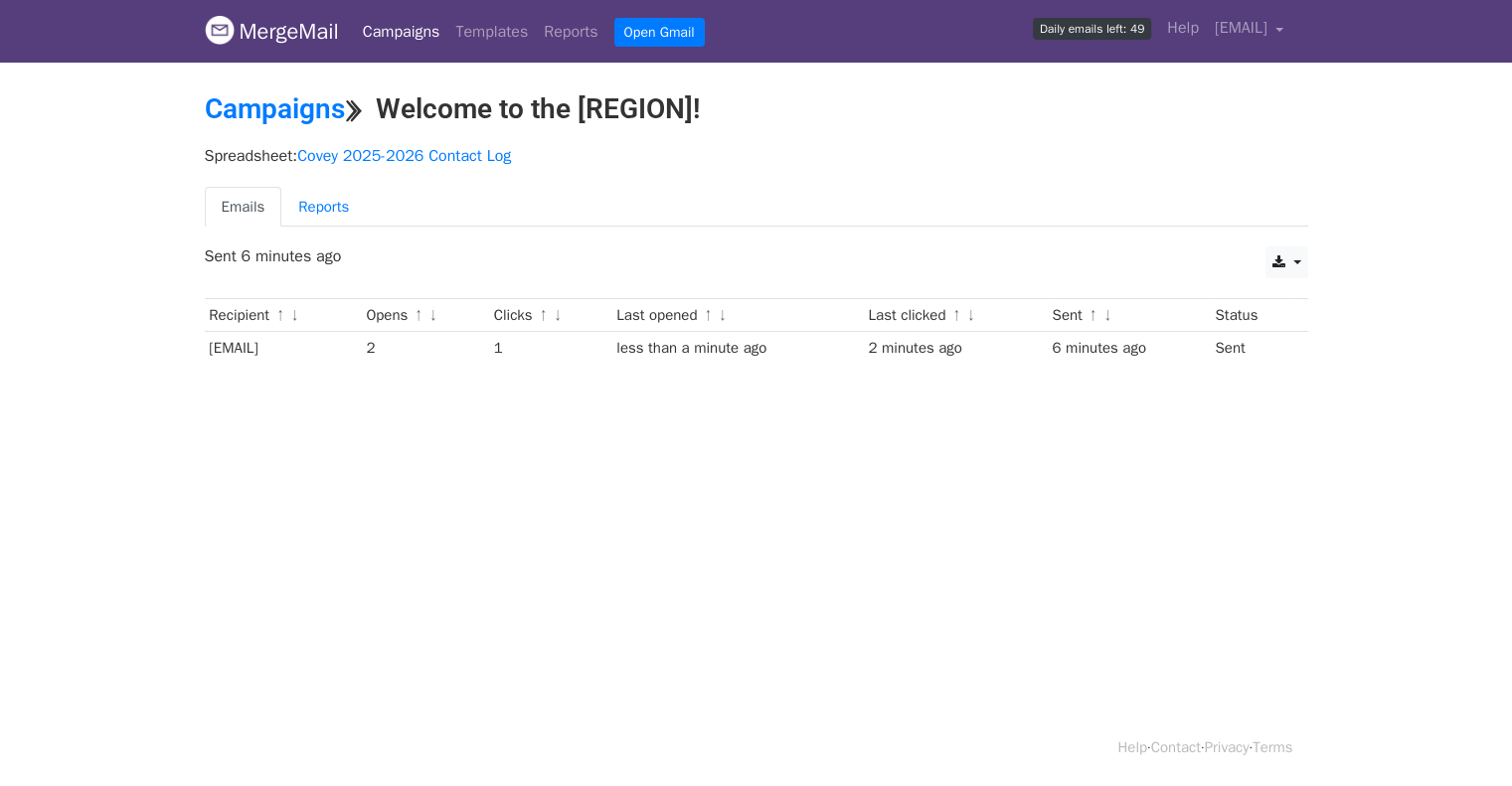 click on "Campaigns" at bounding box center (402, 32) 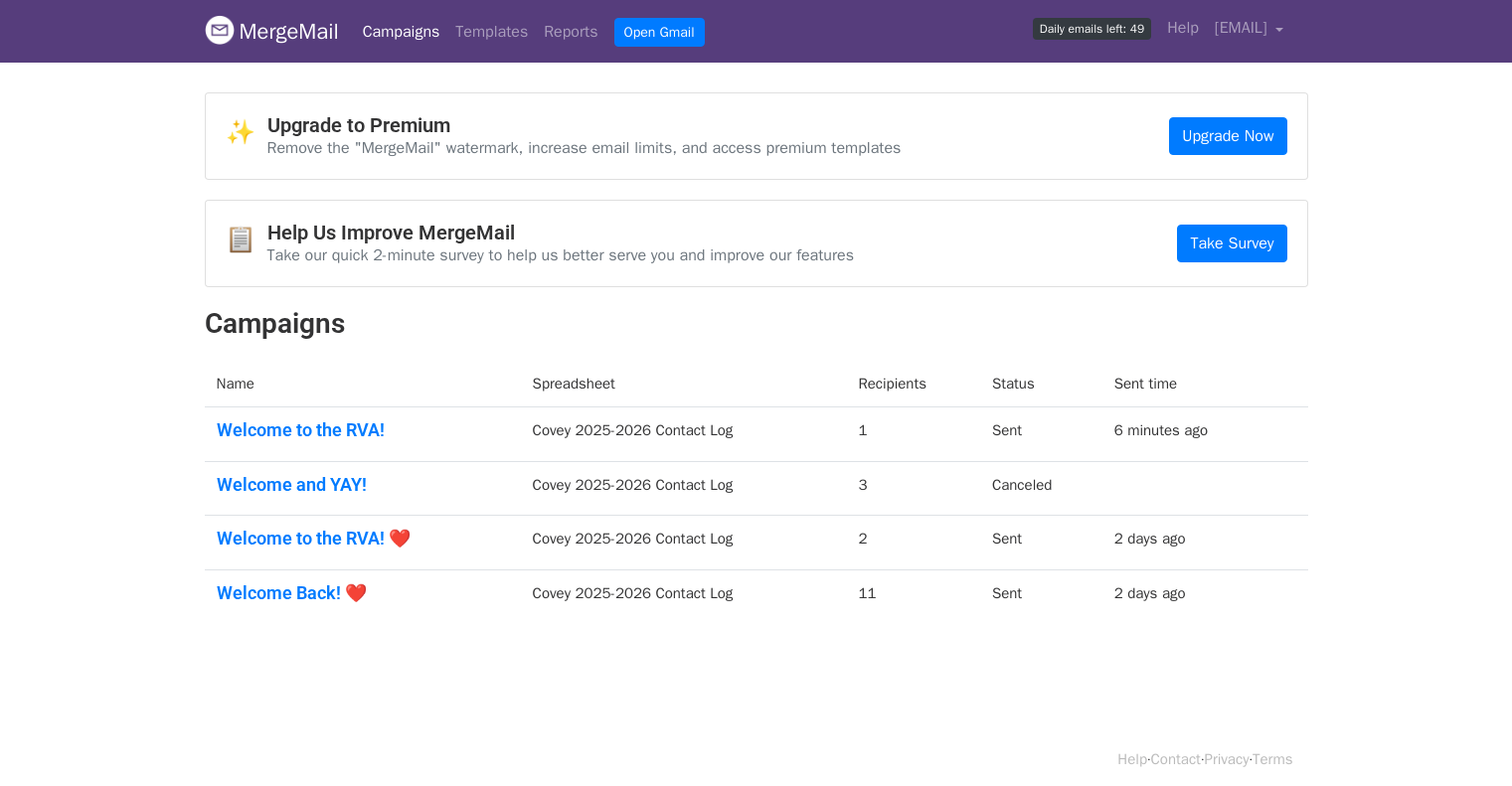 scroll, scrollTop: 0, scrollLeft: 0, axis: both 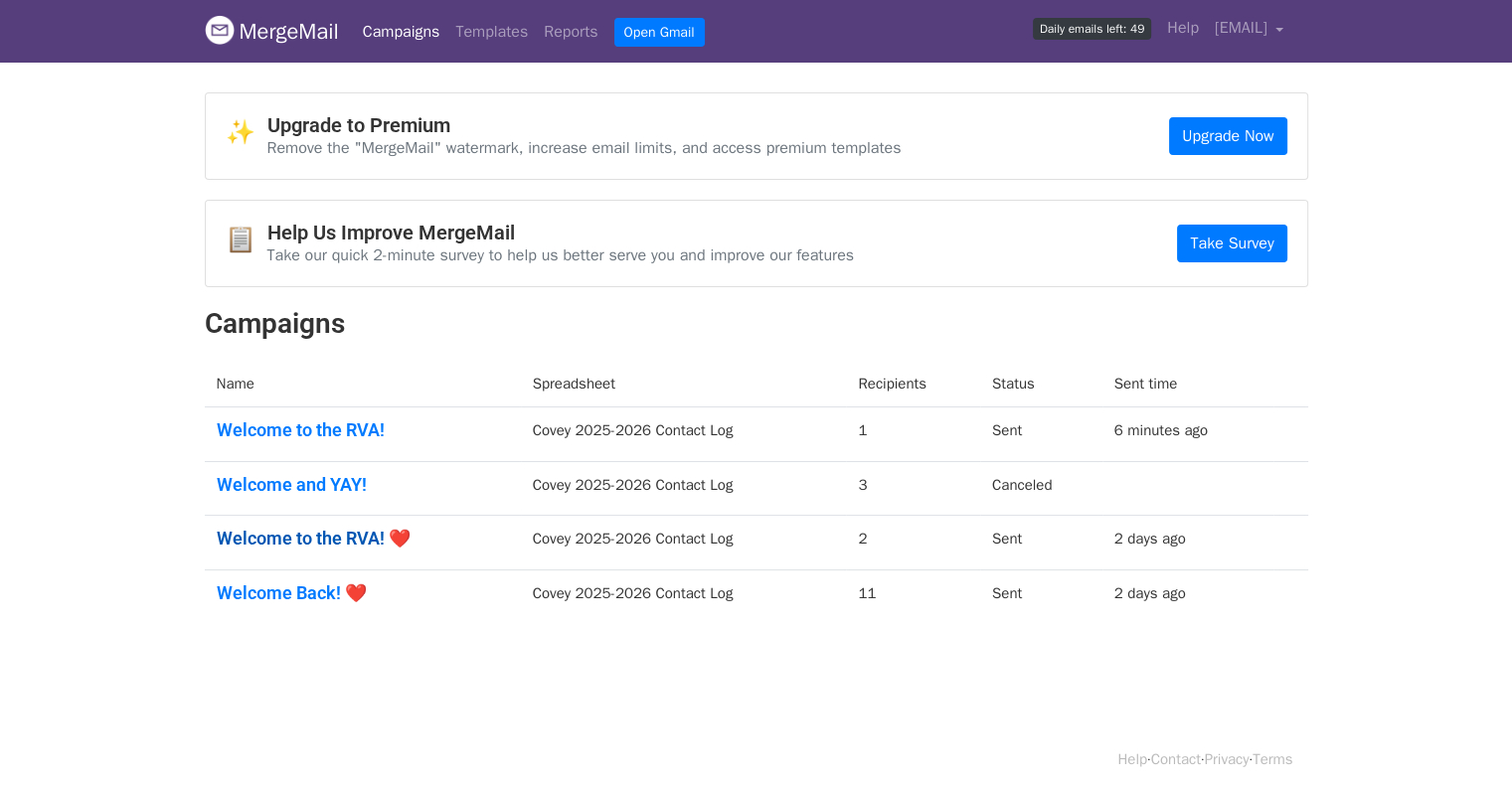 click on "Welcome to the RVA! ❤️" at bounding box center (363, 539) 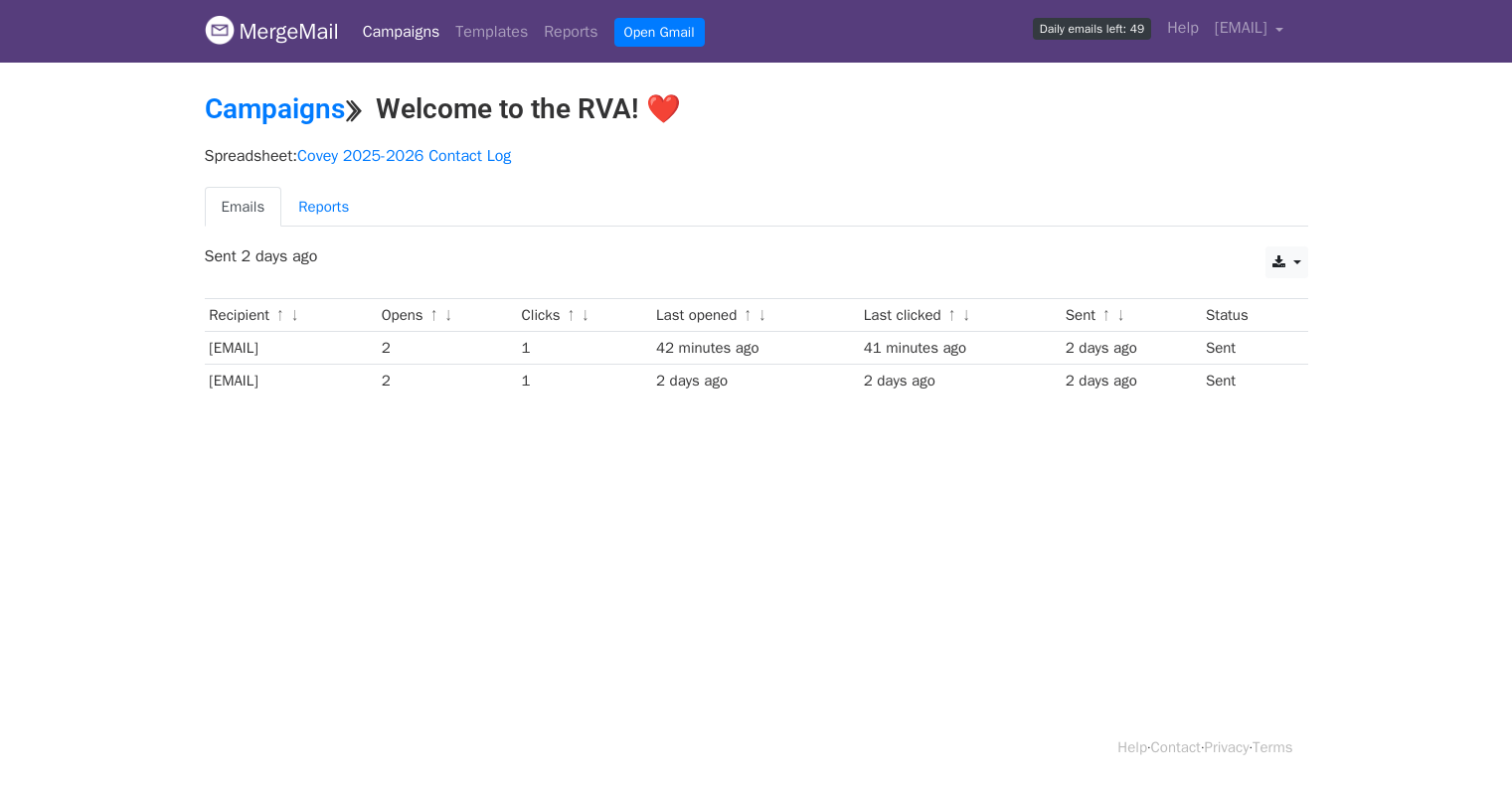 scroll, scrollTop: 0, scrollLeft: 0, axis: both 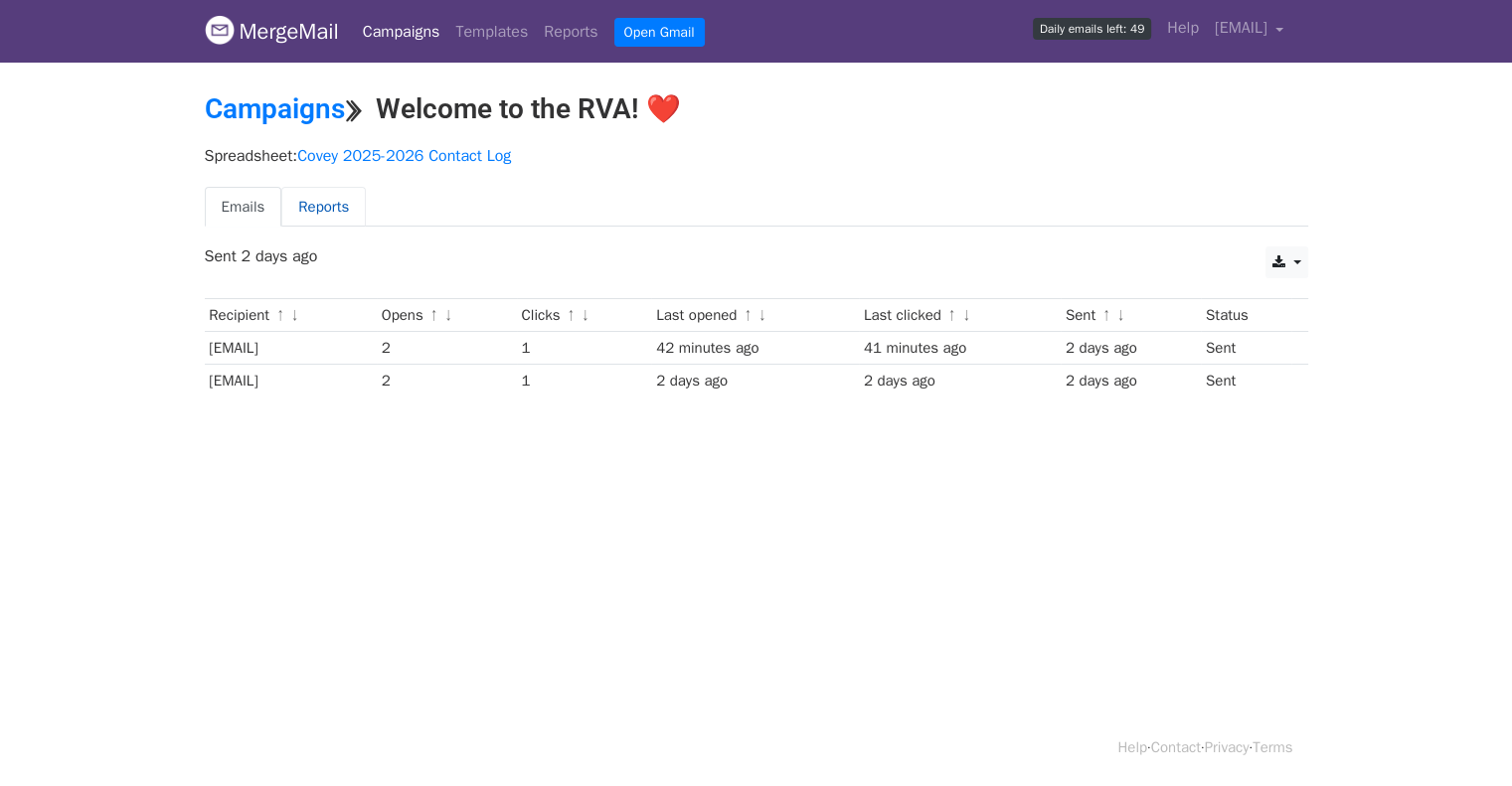 click on "Reports" at bounding box center (323, 207) 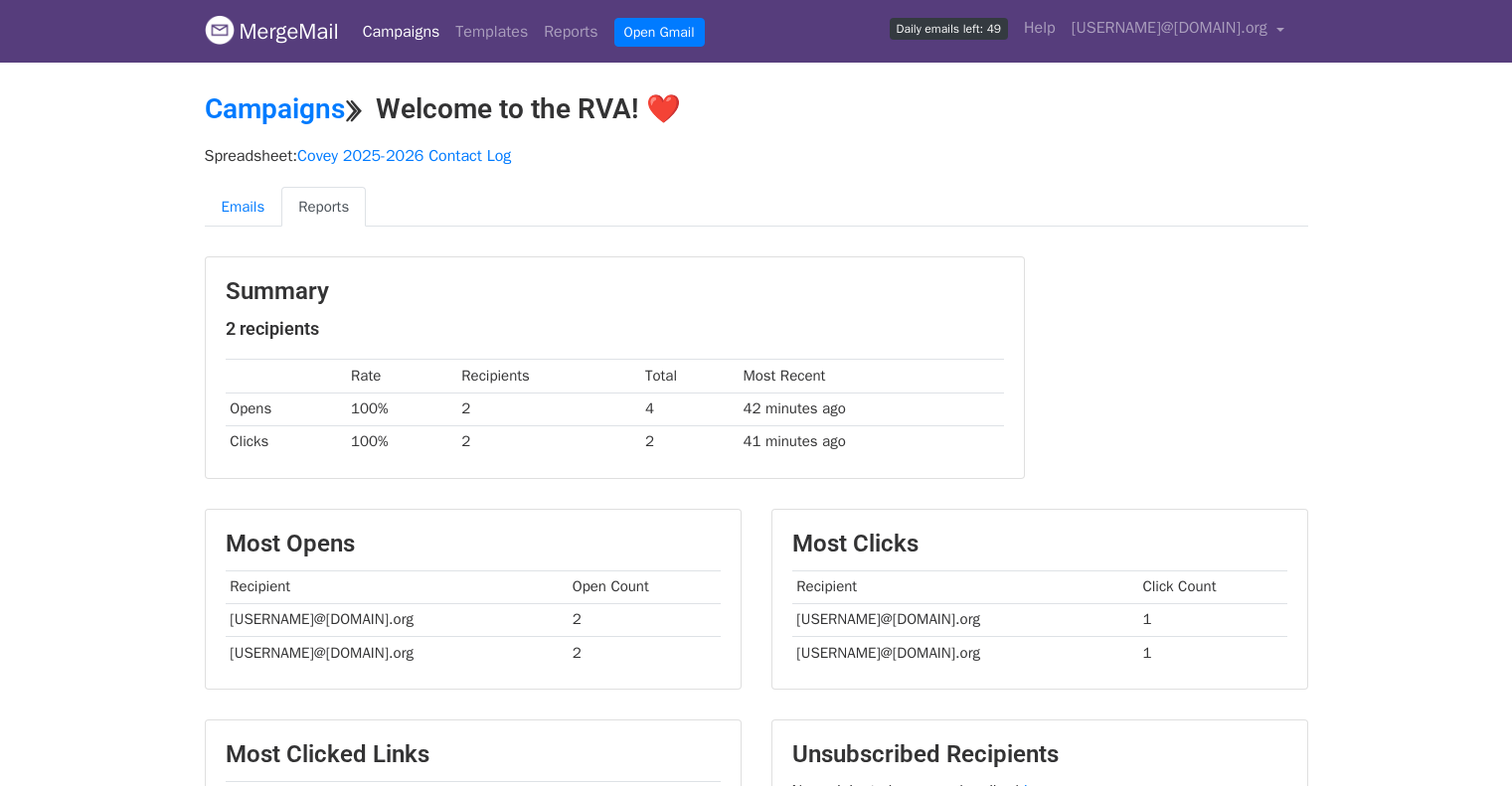 scroll, scrollTop: 0, scrollLeft: 0, axis: both 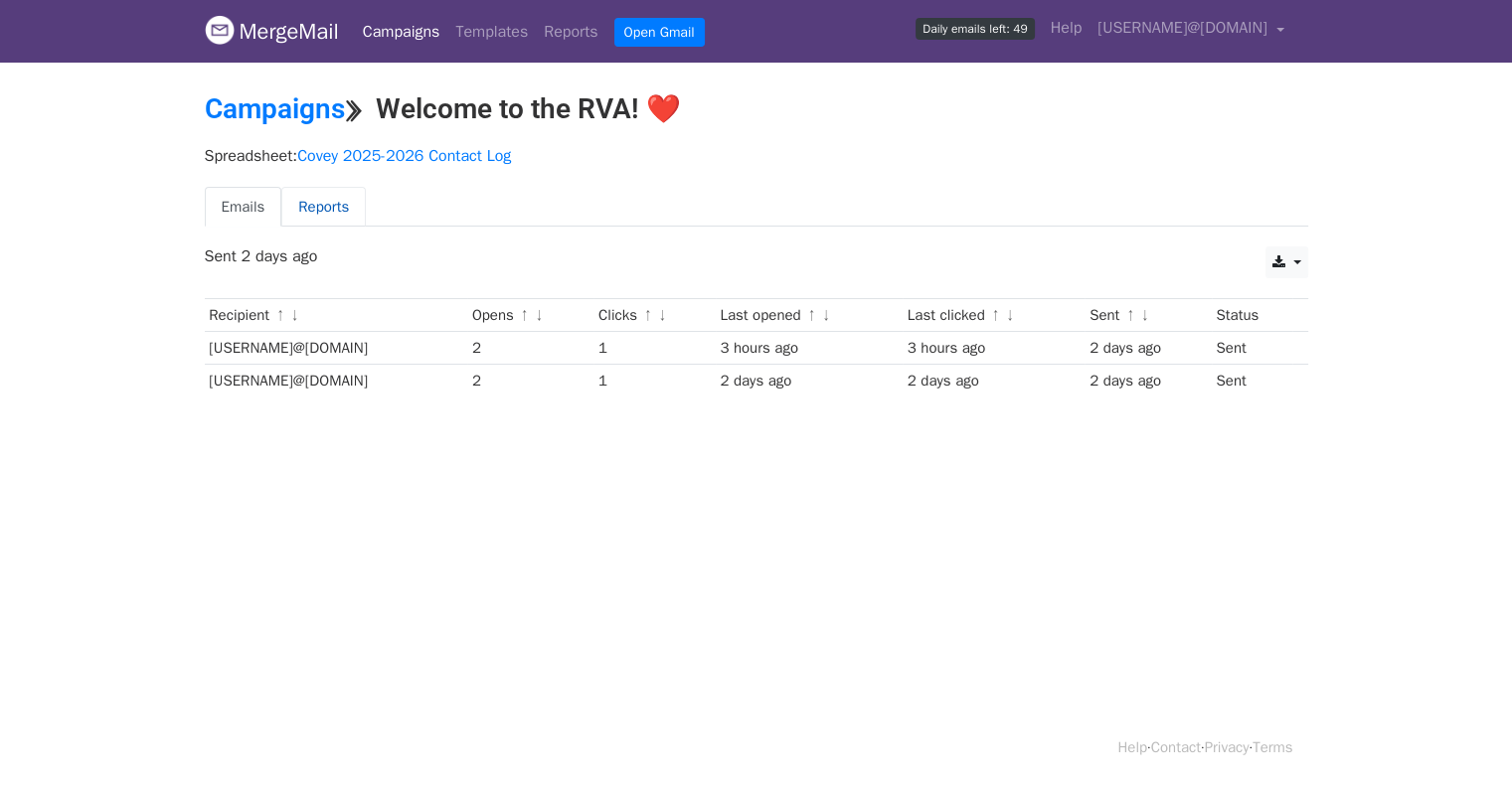 click on "Reports" at bounding box center [323, 207] 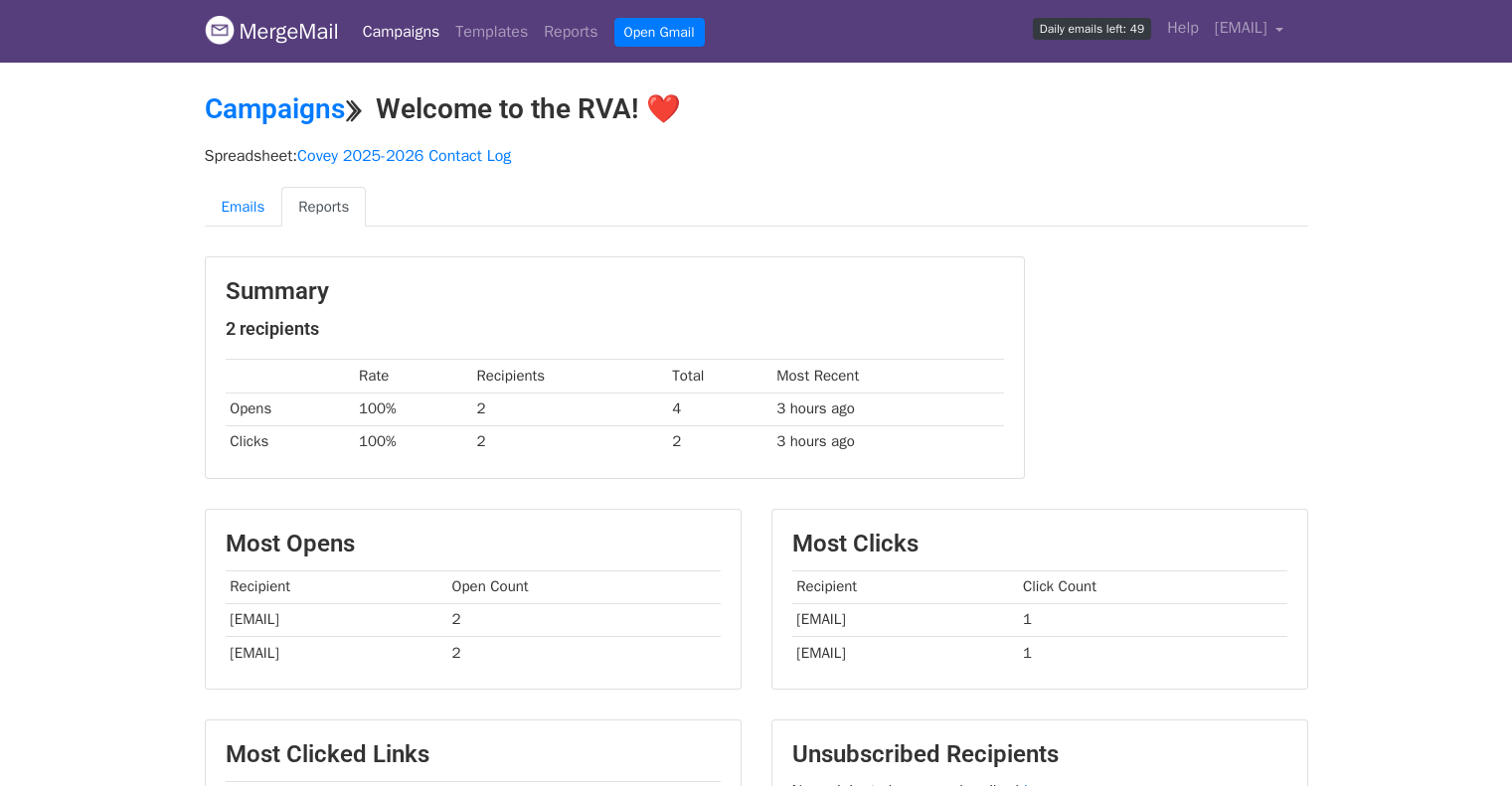 scroll, scrollTop: 0, scrollLeft: 0, axis: both 